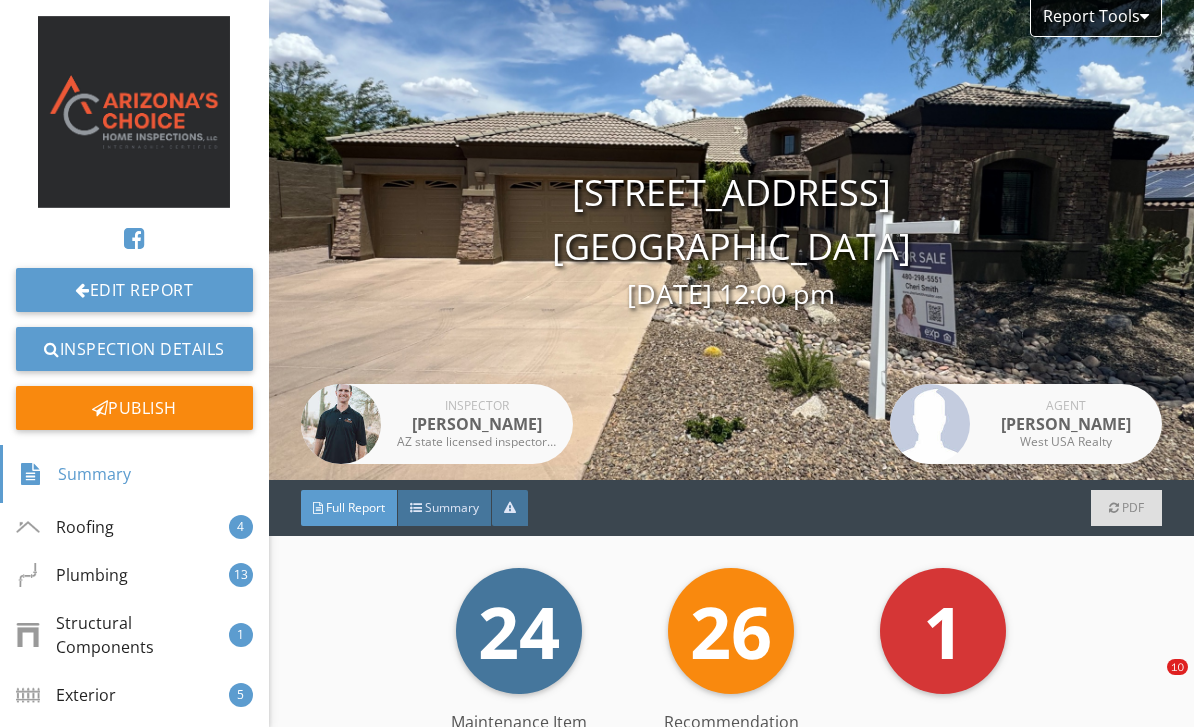 scroll, scrollTop: 0, scrollLeft: 0, axis: both 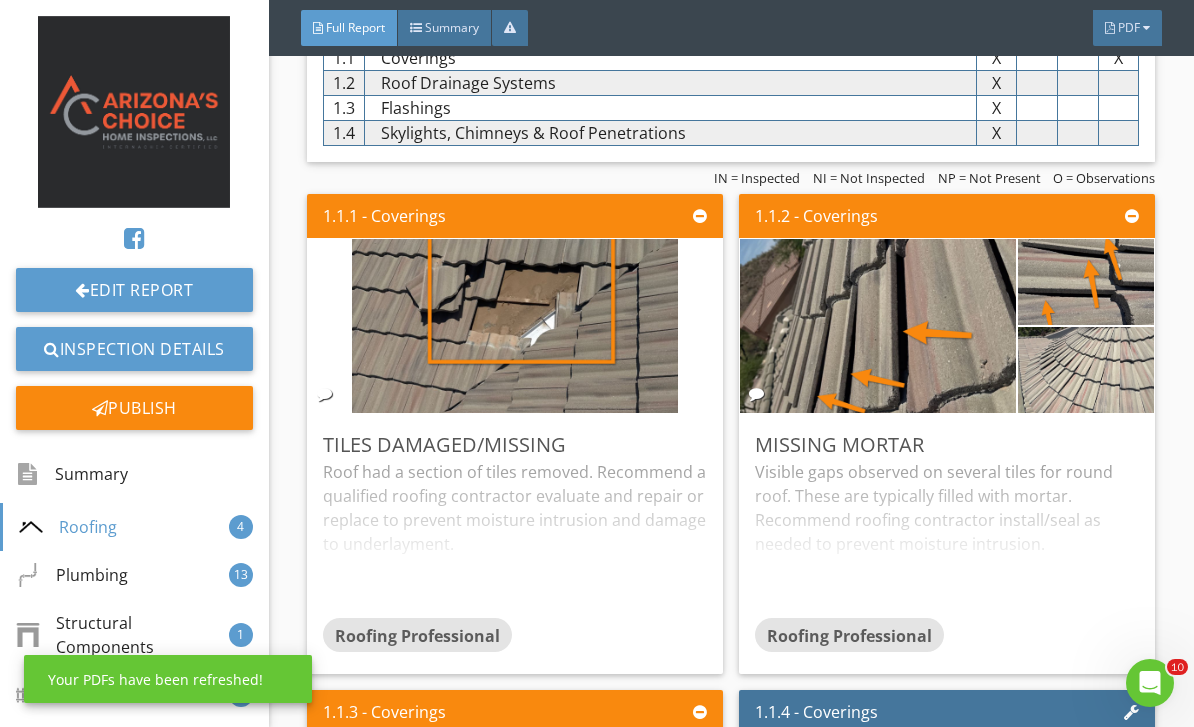 click at bounding box center [515, 326] 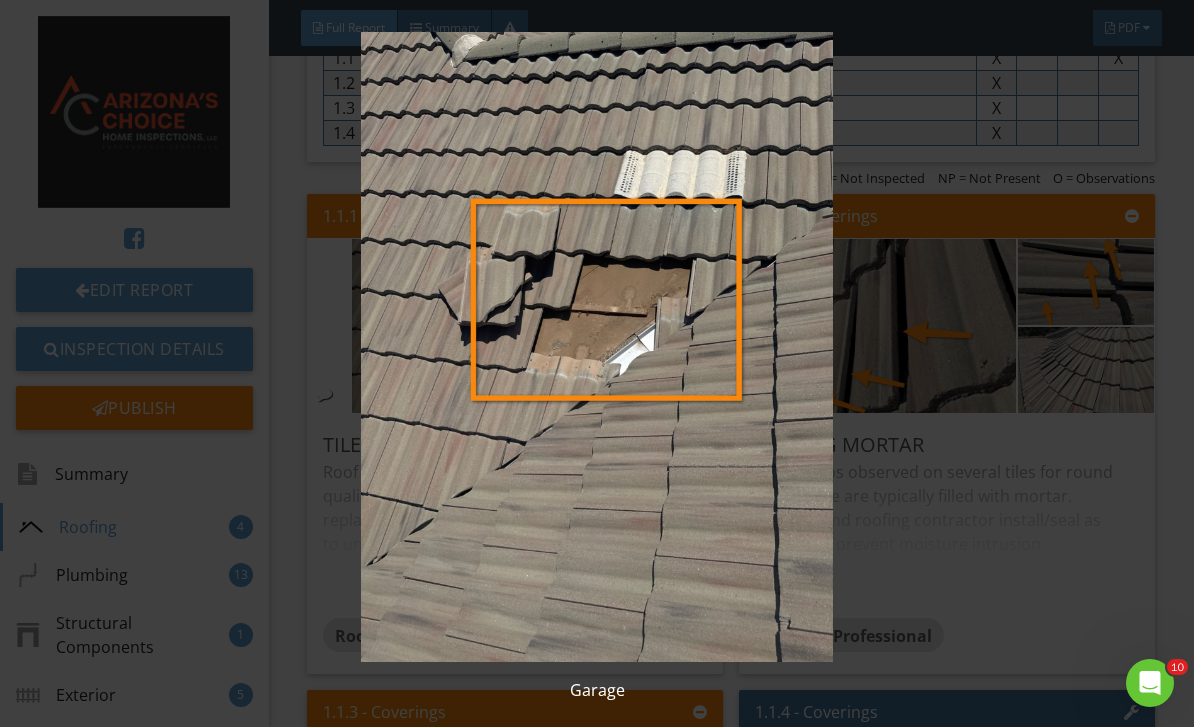 click at bounding box center (597, 347) 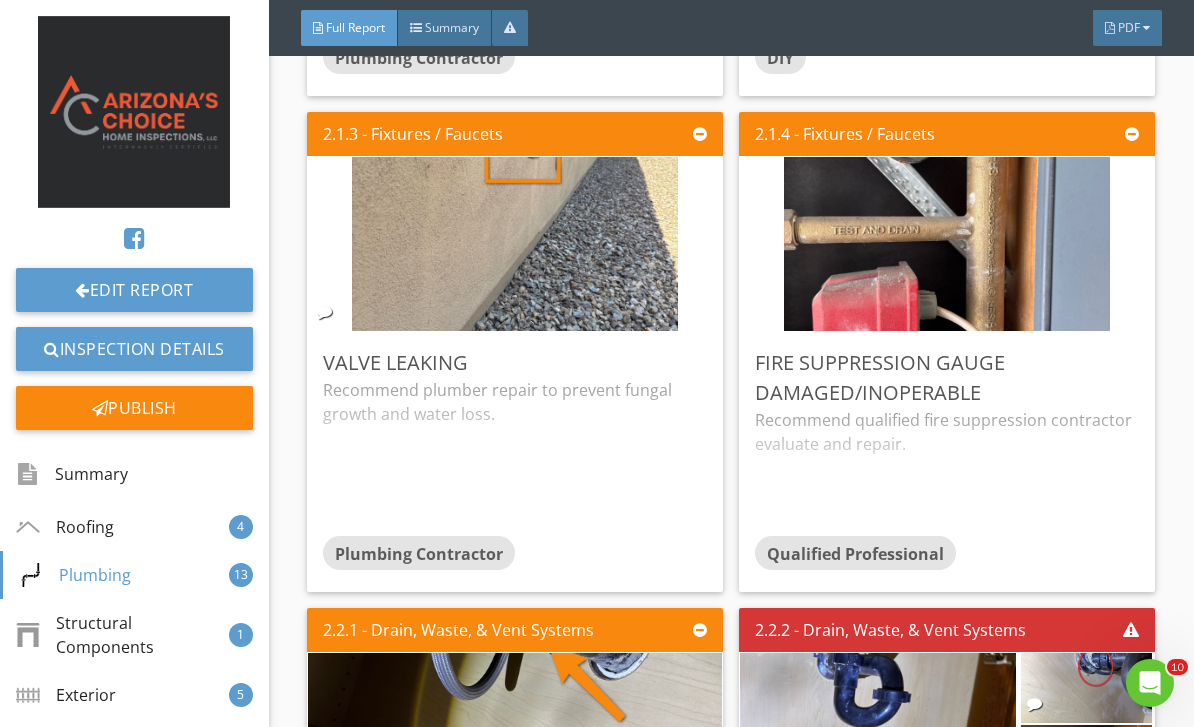 scroll, scrollTop: 2753, scrollLeft: 0, axis: vertical 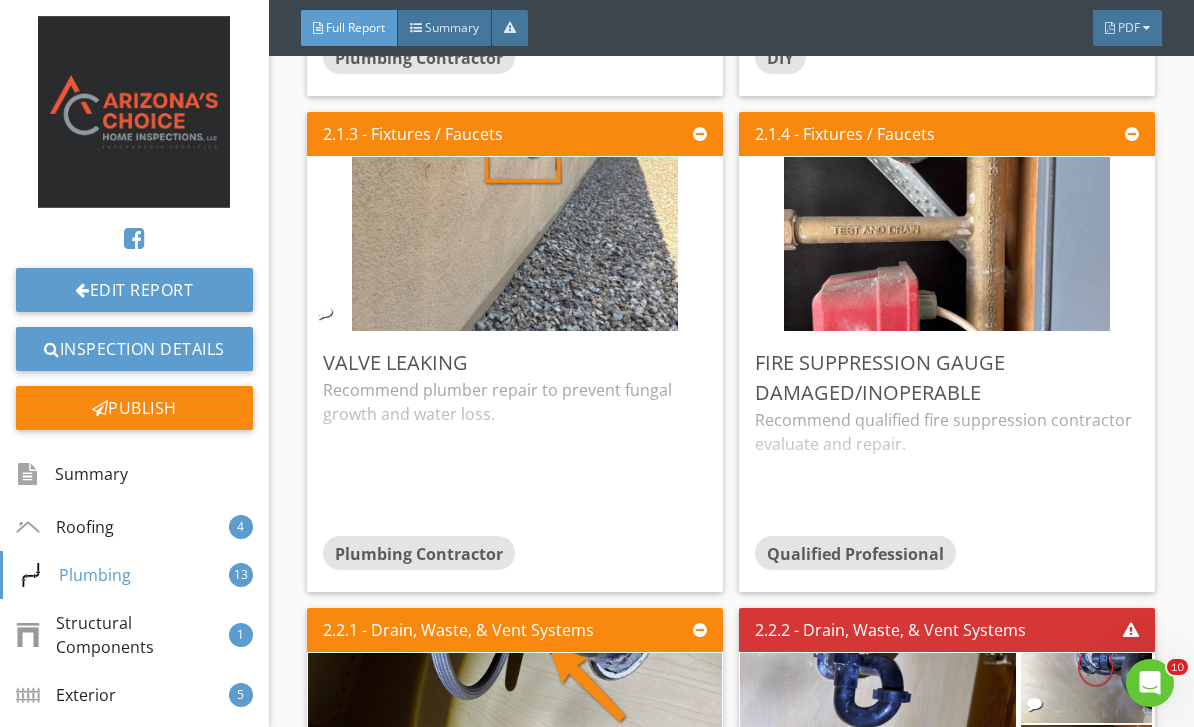 click at bounding box center (947, 244) 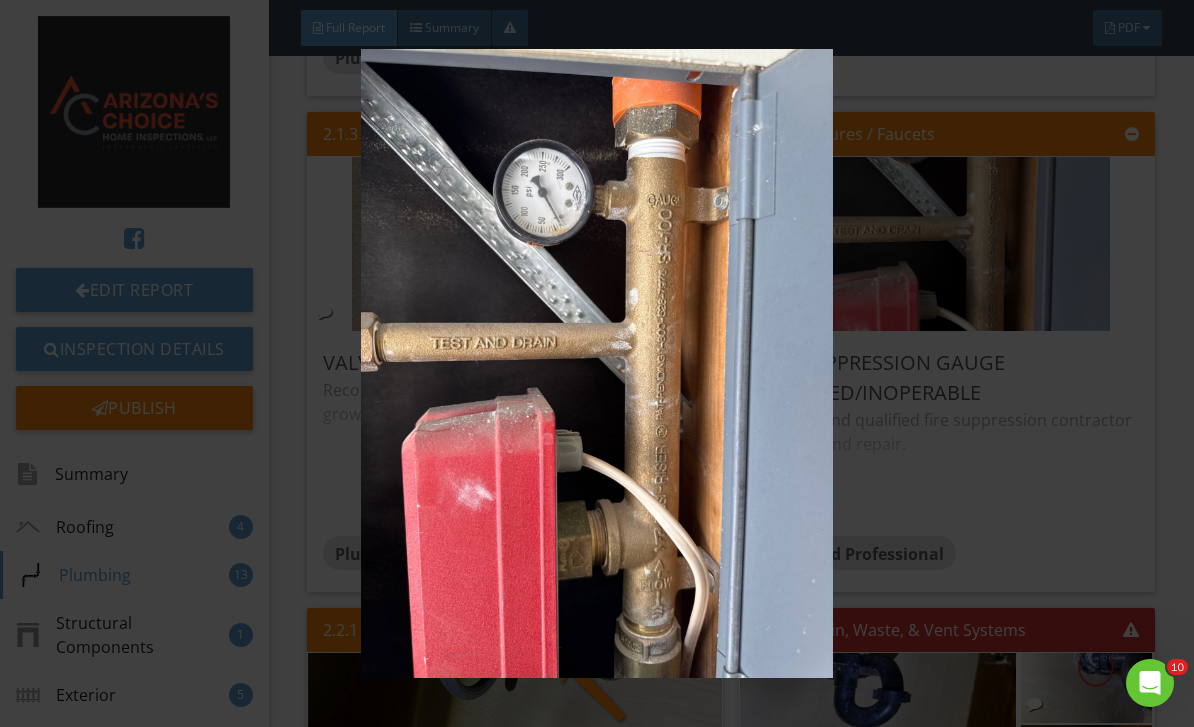 click at bounding box center [597, 364] 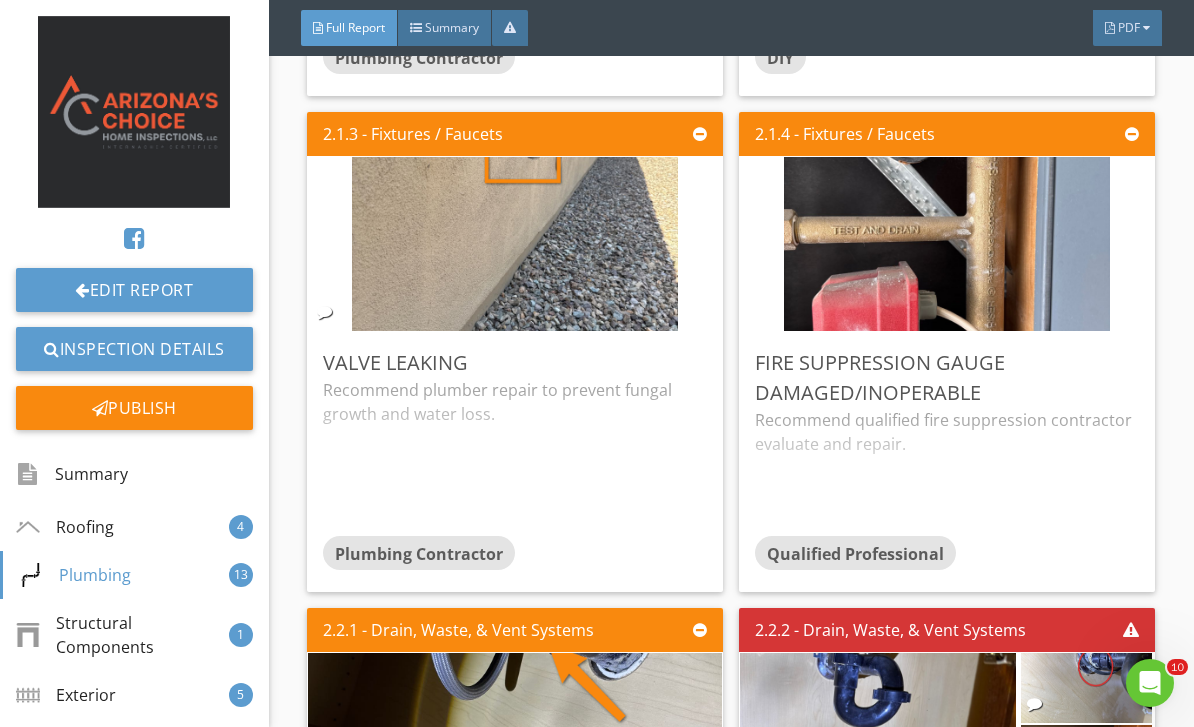 click at bounding box center [515, 244] 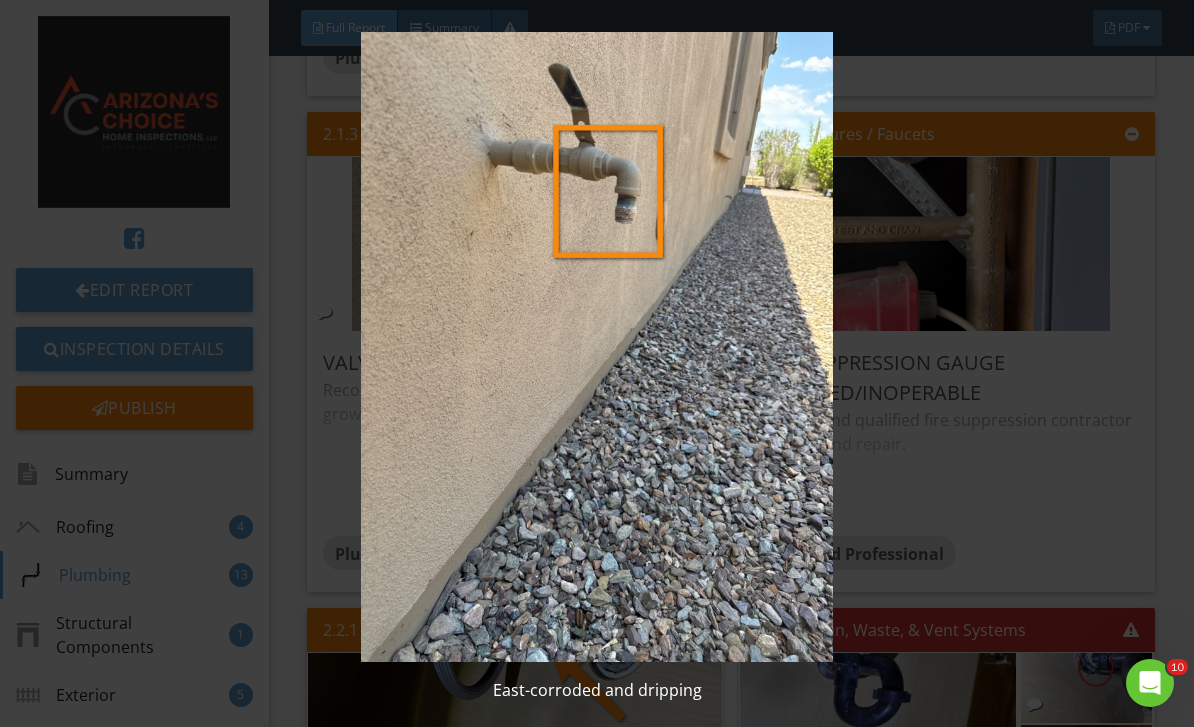 click at bounding box center (597, 347) 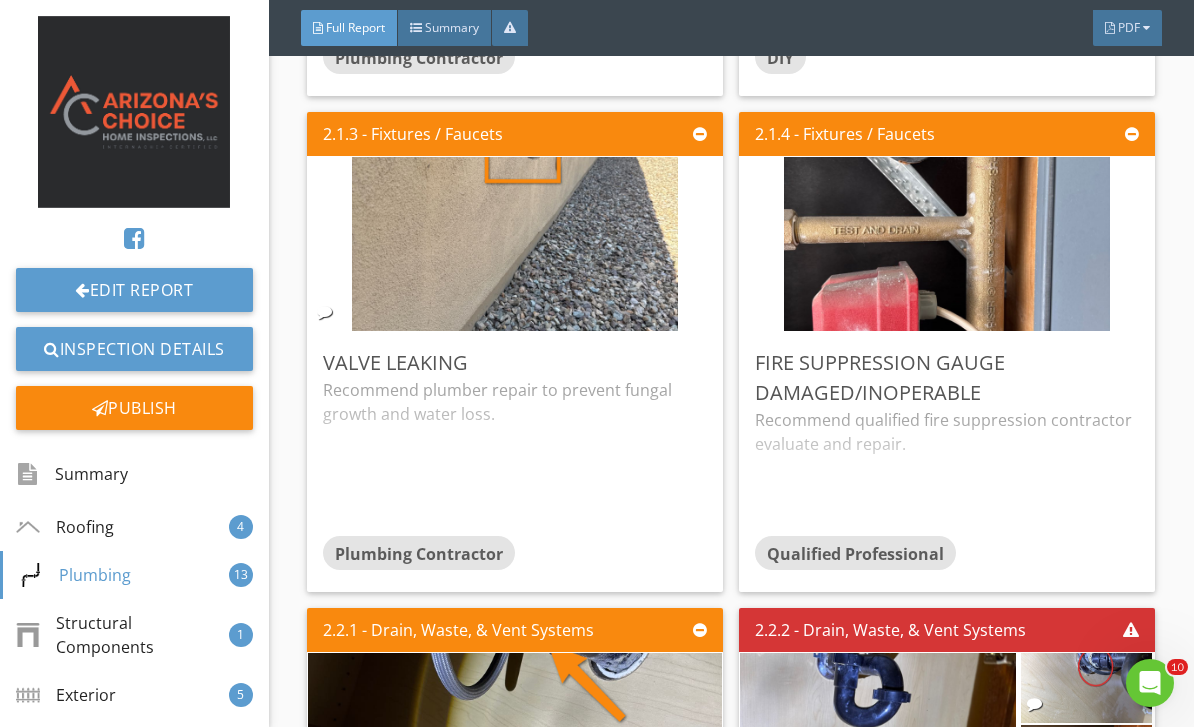 click on "Edit" at bounding box center (0, 0) 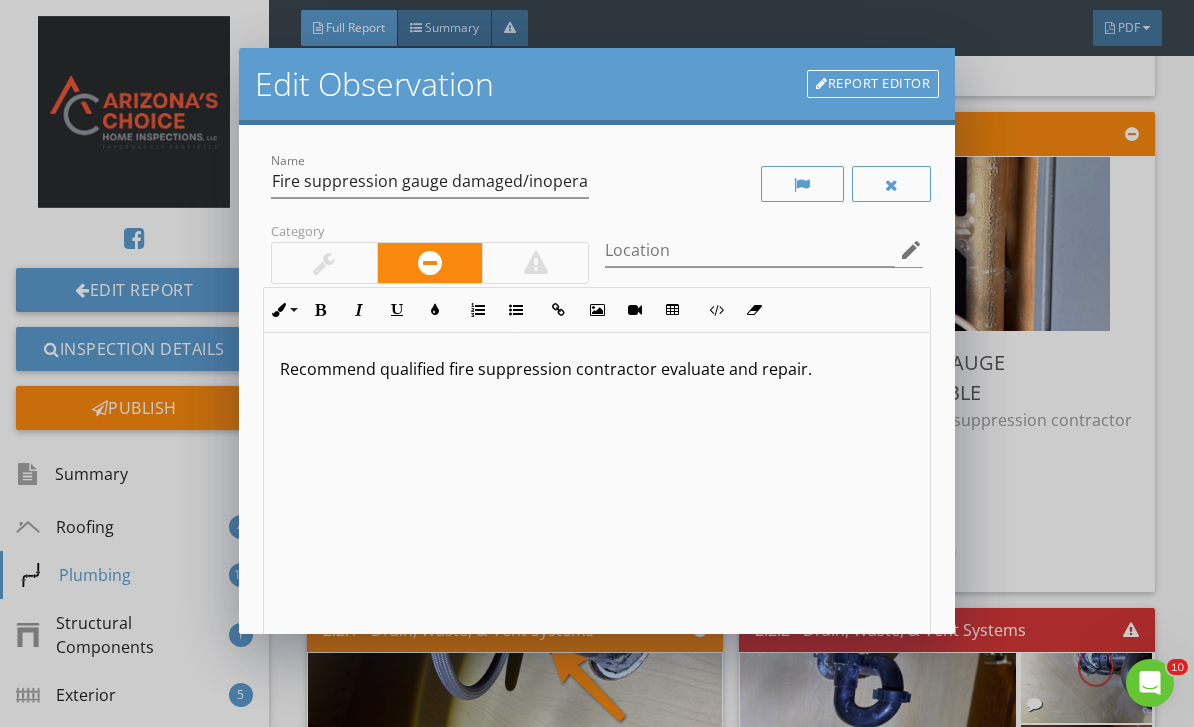click on "Recommend qualified fire suppression contractor evaluate and repair." at bounding box center [597, 369] 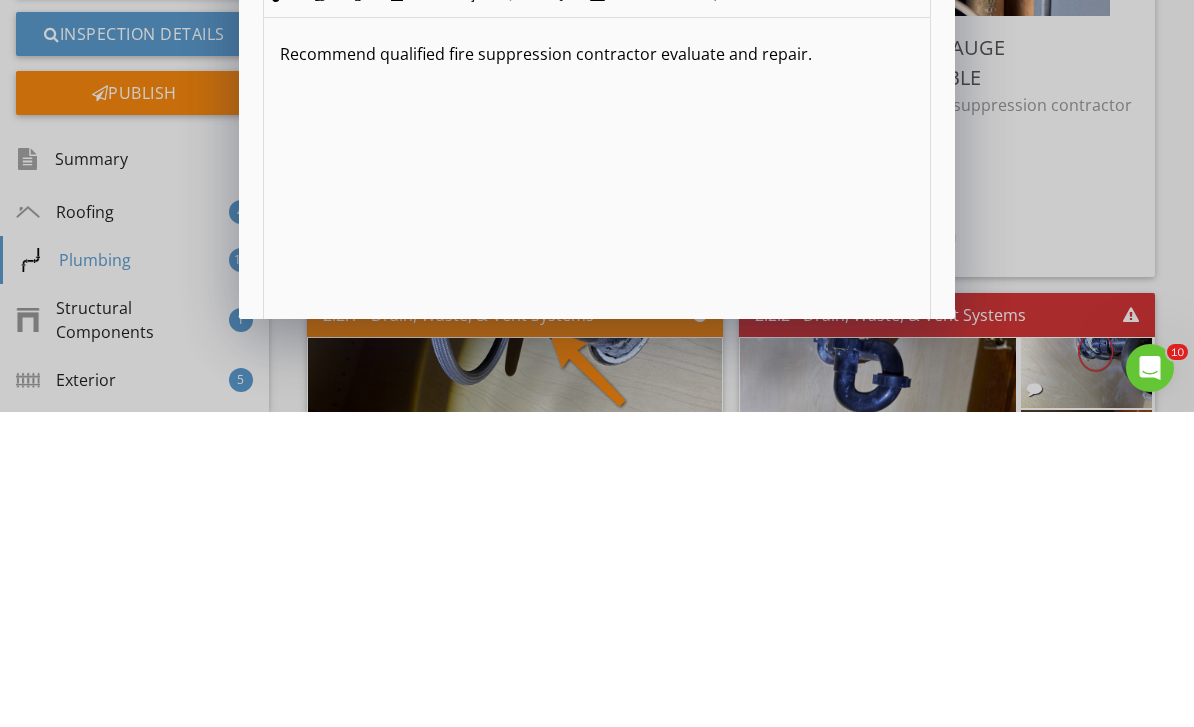 scroll, scrollTop: 64, scrollLeft: 0, axis: vertical 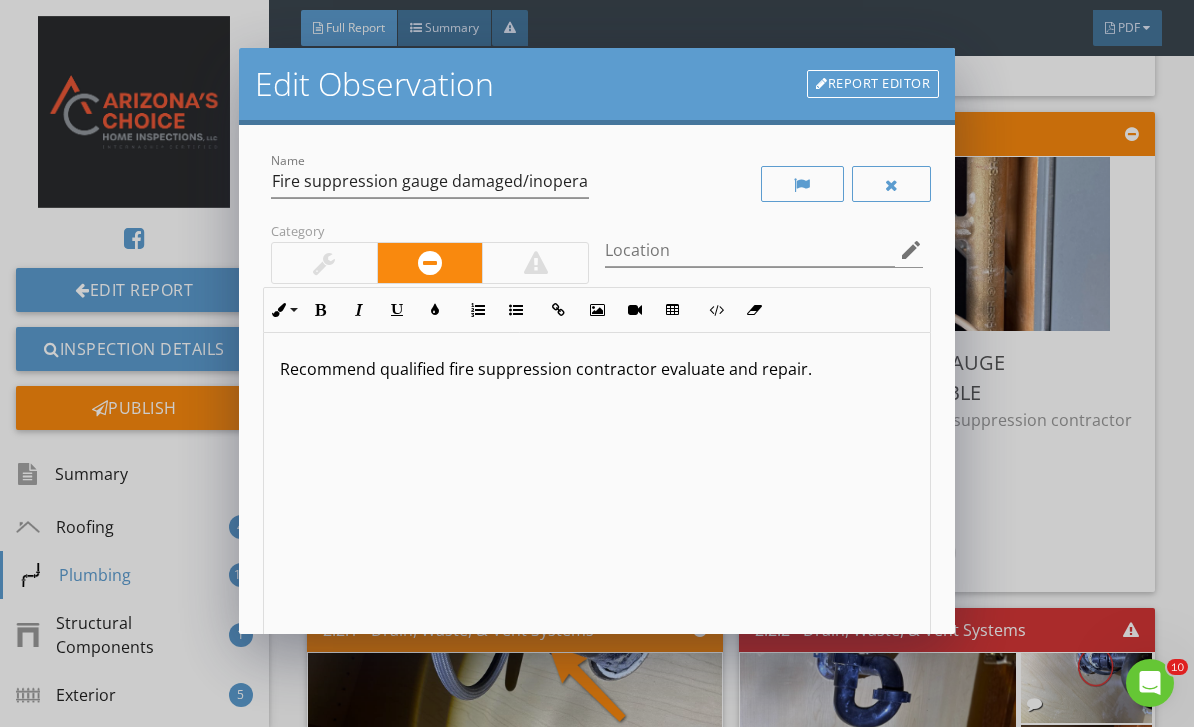 type 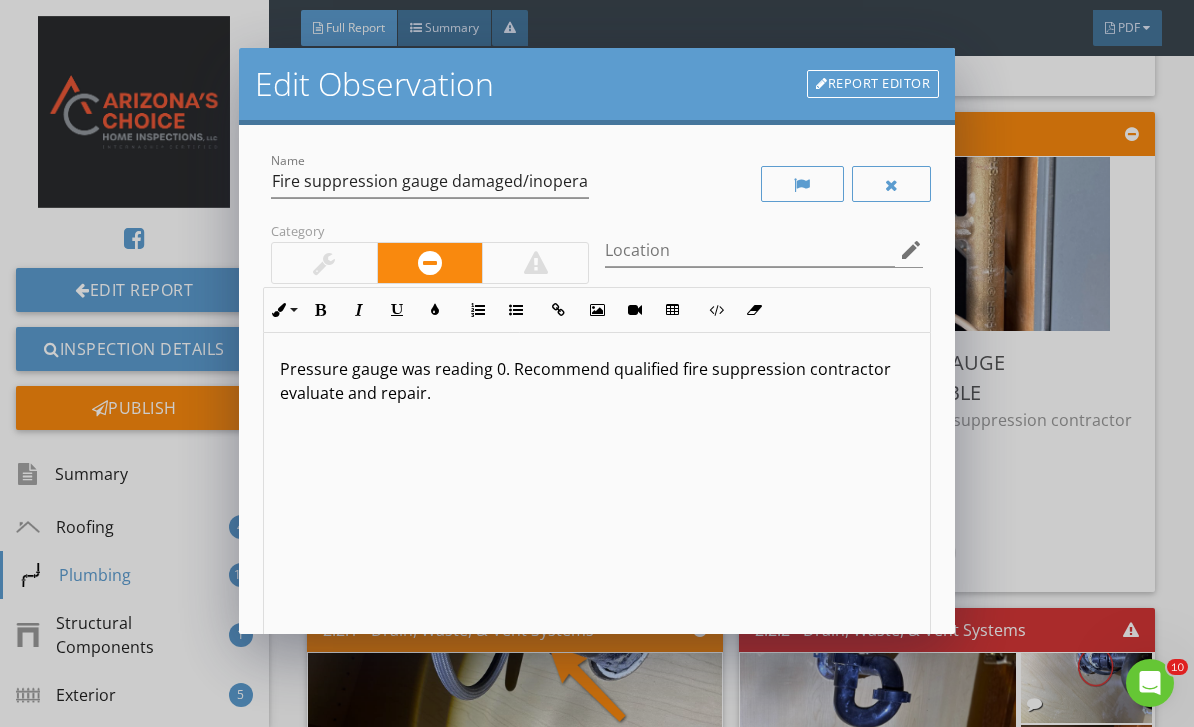 click on "Pressure gauge was reading 0. Recommend qualified fire suppression contractor evaluate and repair." at bounding box center [597, 381] 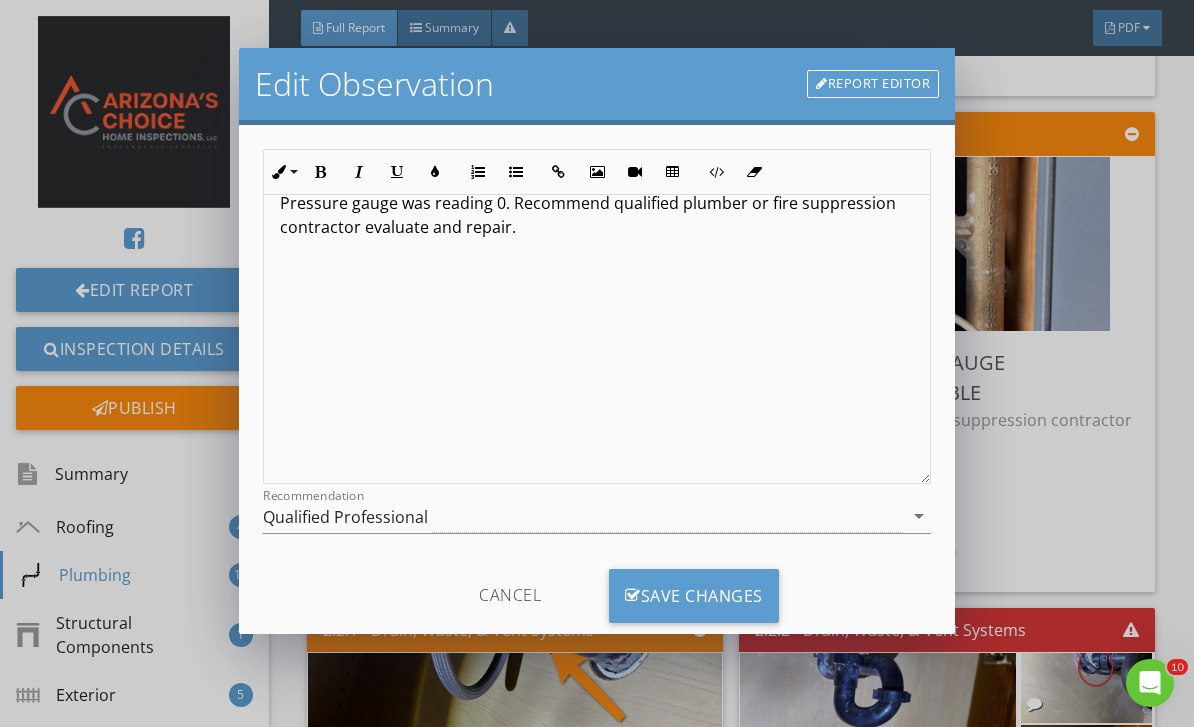 scroll, scrollTop: 165, scrollLeft: 0, axis: vertical 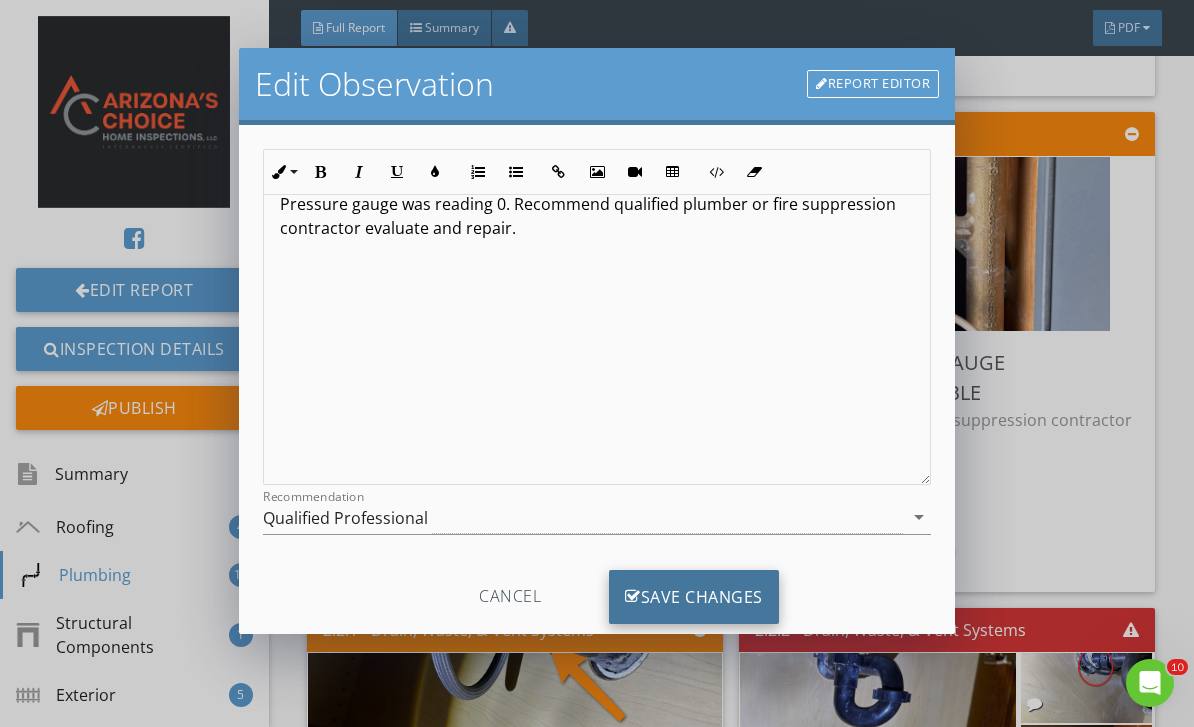 click on "Save Changes" at bounding box center (694, 597) 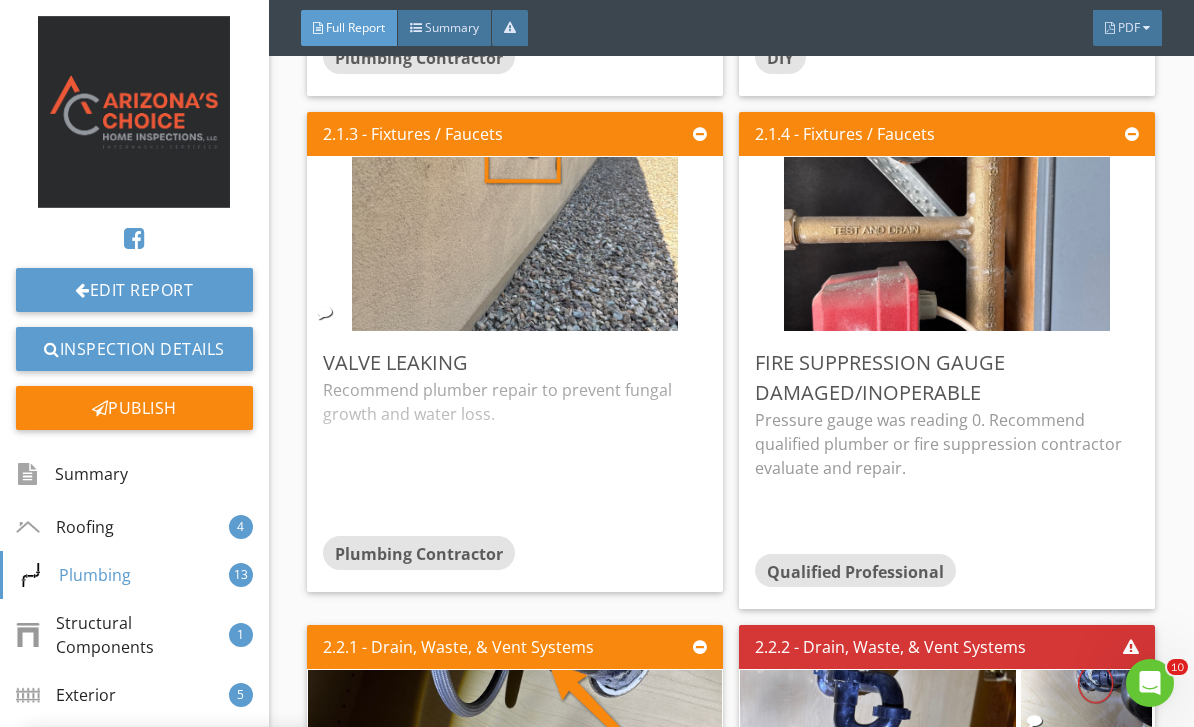 scroll, scrollTop: 0, scrollLeft: 0, axis: both 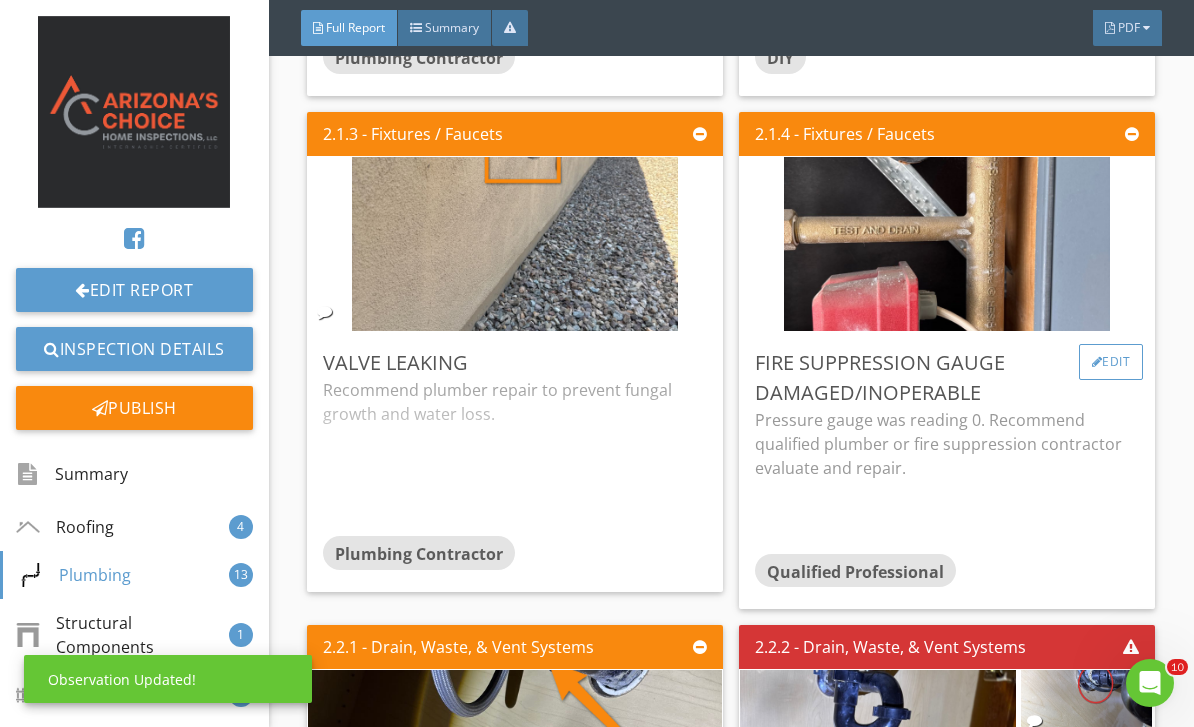 click on "Edit" at bounding box center (1111, 362) 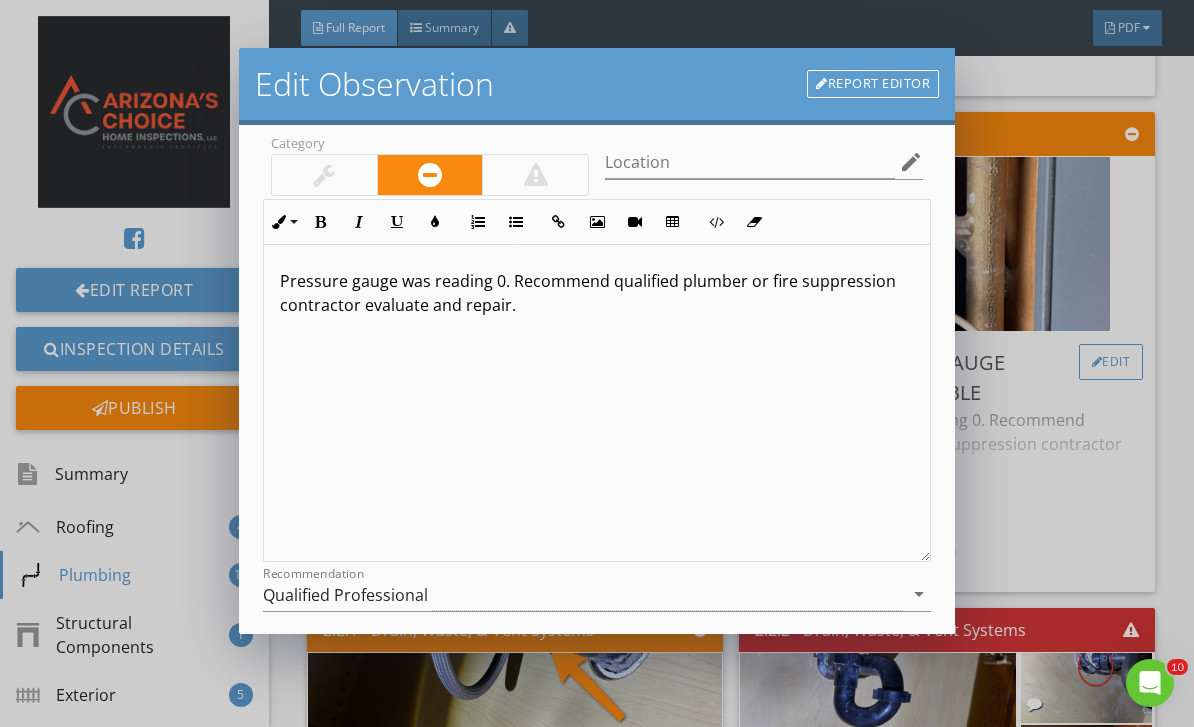 scroll, scrollTop: 88, scrollLeft: 0, axis: vertical 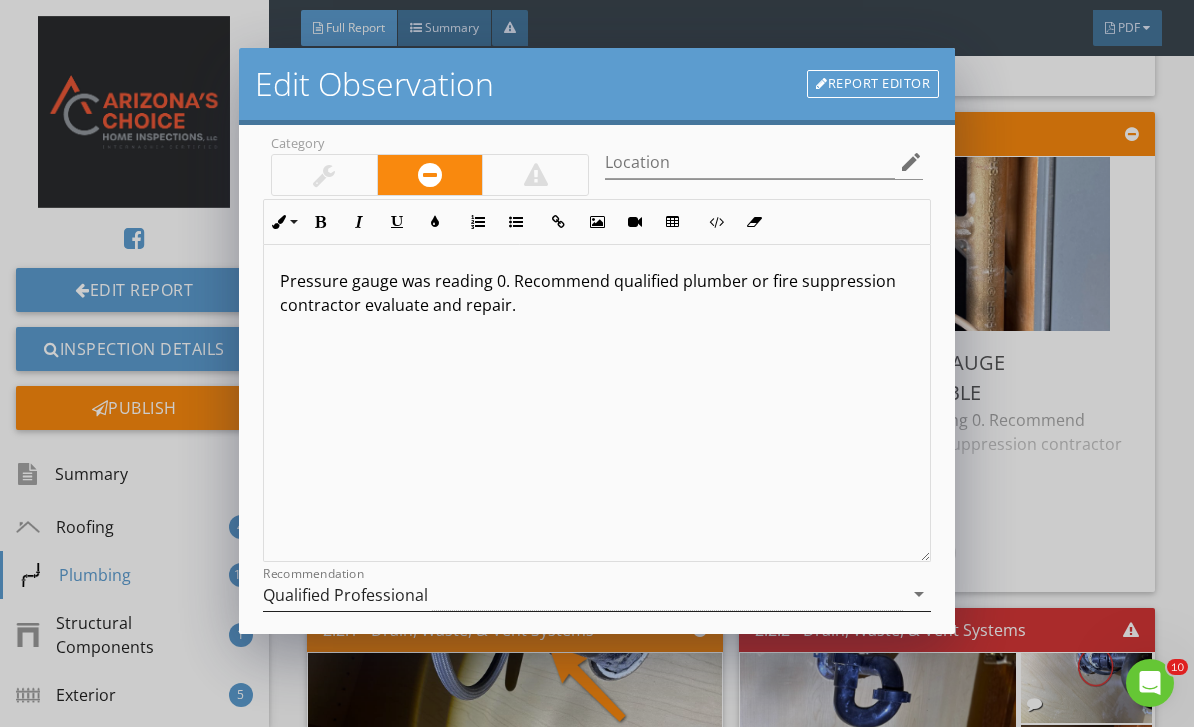 click on "Qualified Professional" at bounding box center (583, 594) 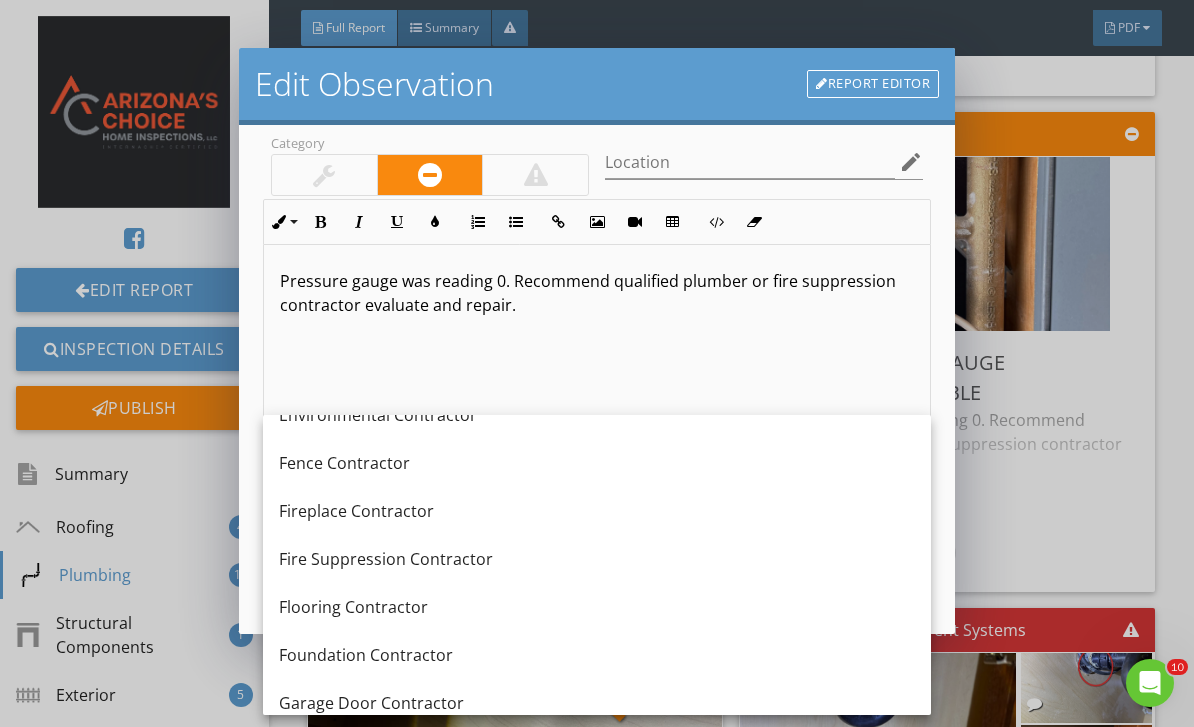 scroll, scrollTop: 857, scrollLeft: 0, axis: vertical 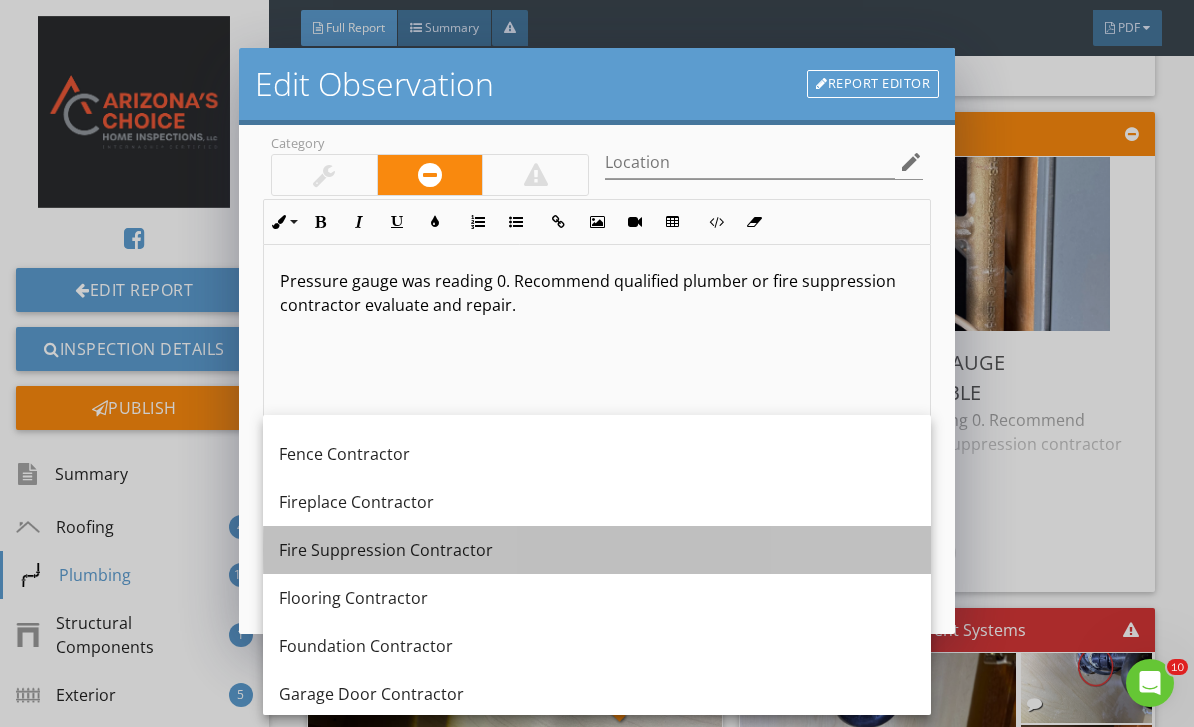 click on "Fire Suppression Contractor" at bounding box center [597, 550] 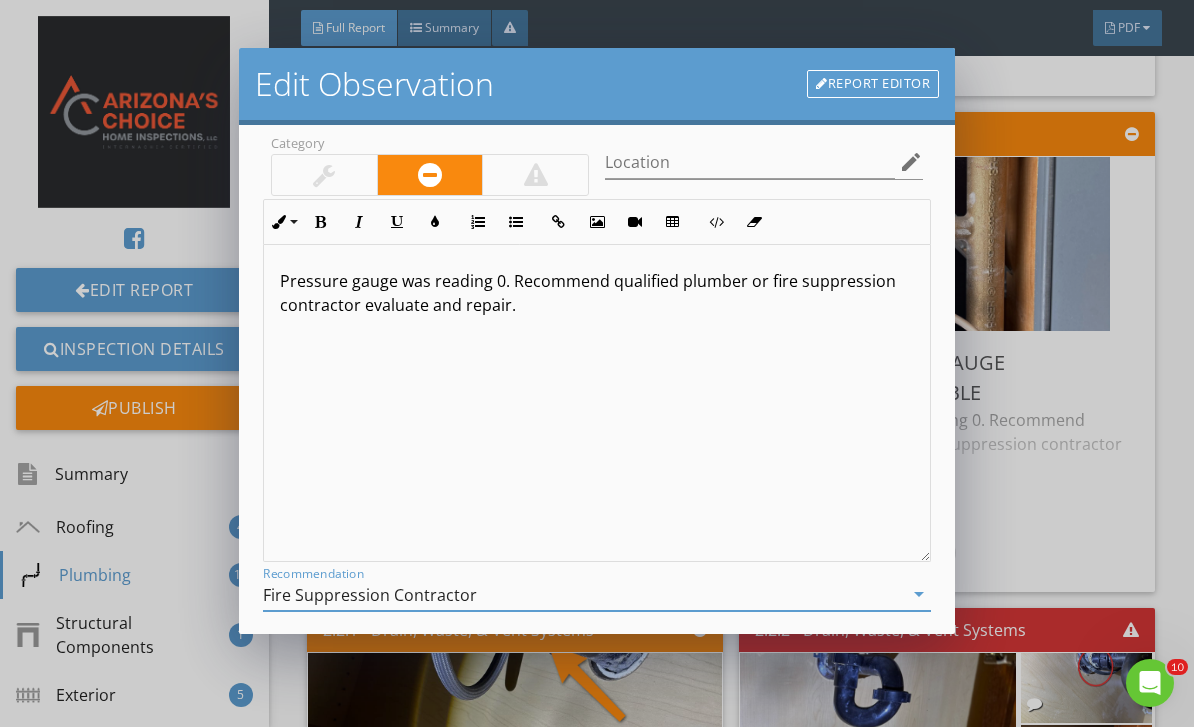 click on "Save Changes" at bounding box center (694, 674) 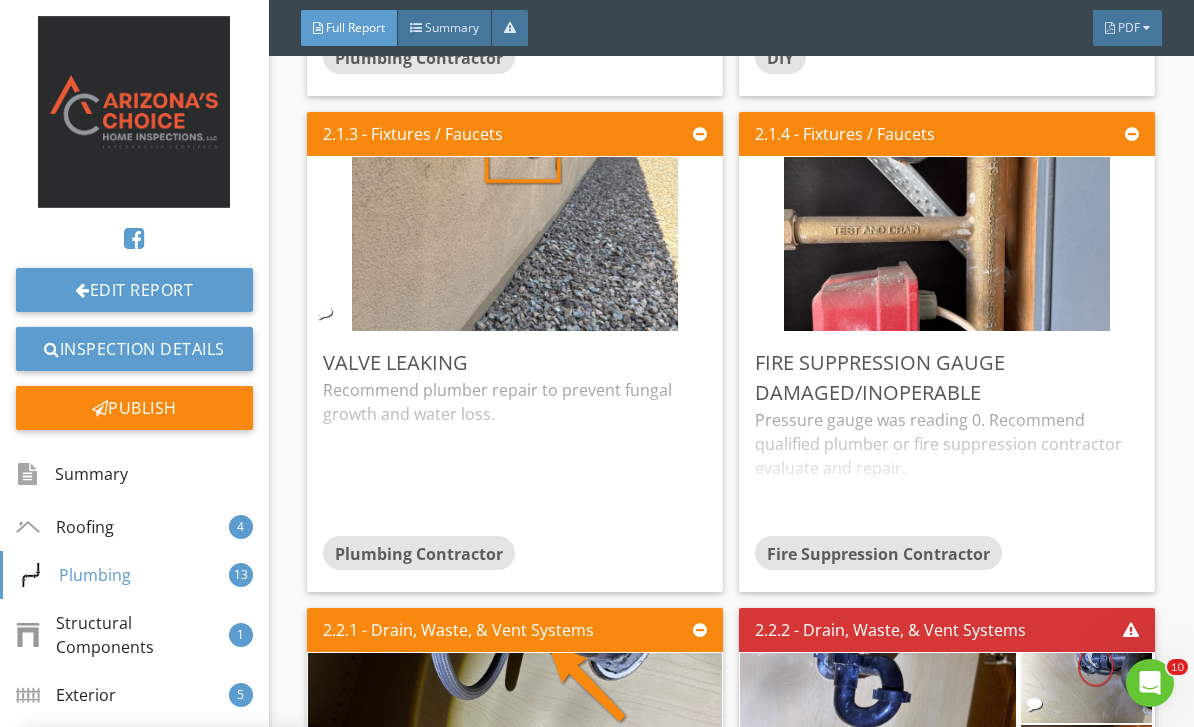scroll, scrollTop: 0, scrollLeft: 0, axis: both 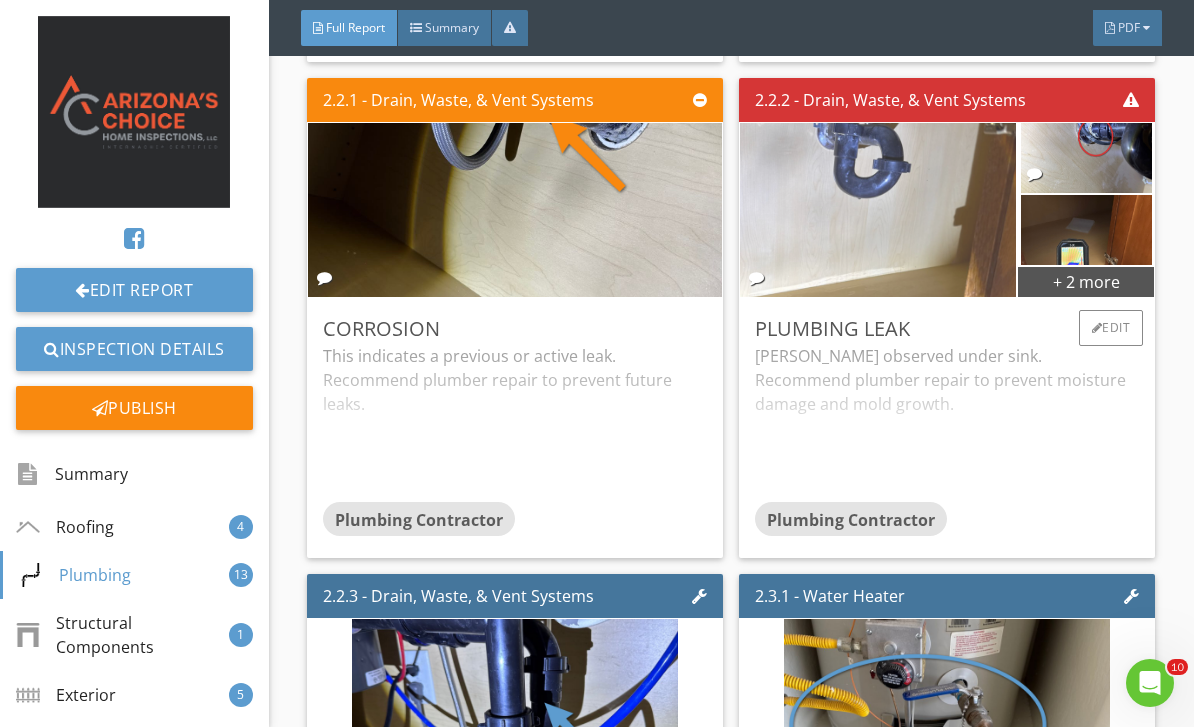 click at bounding box center (878, 210) 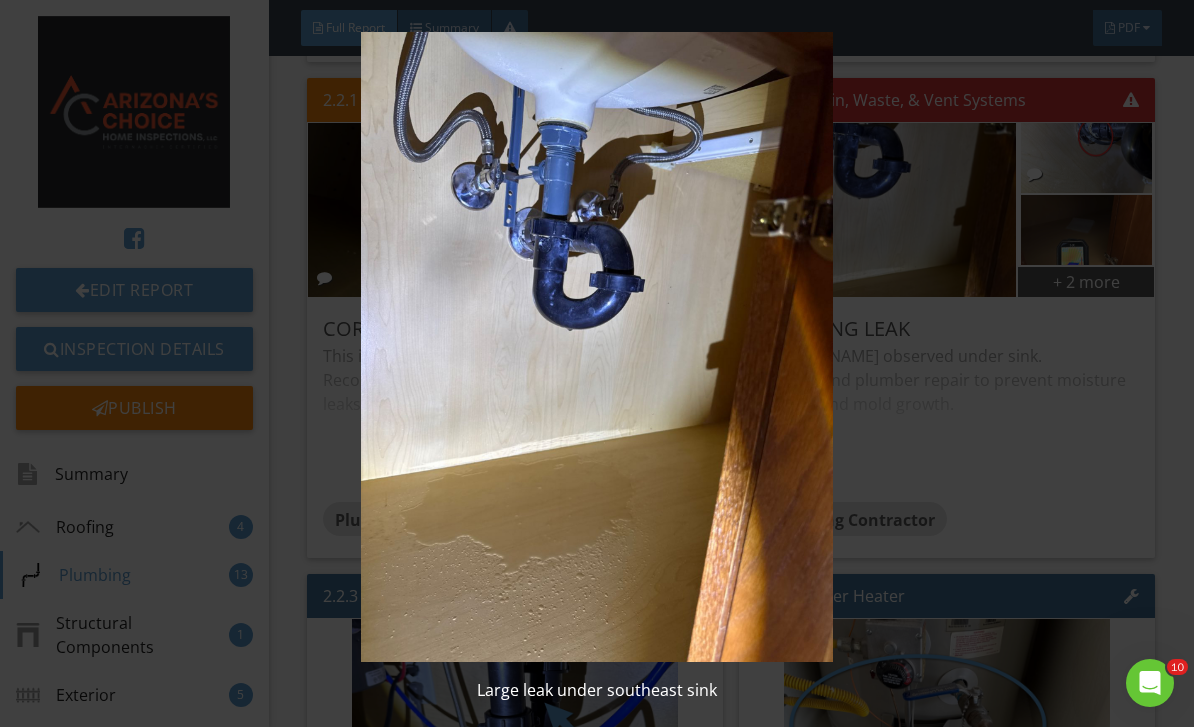 click at bounding box center [597, 347] 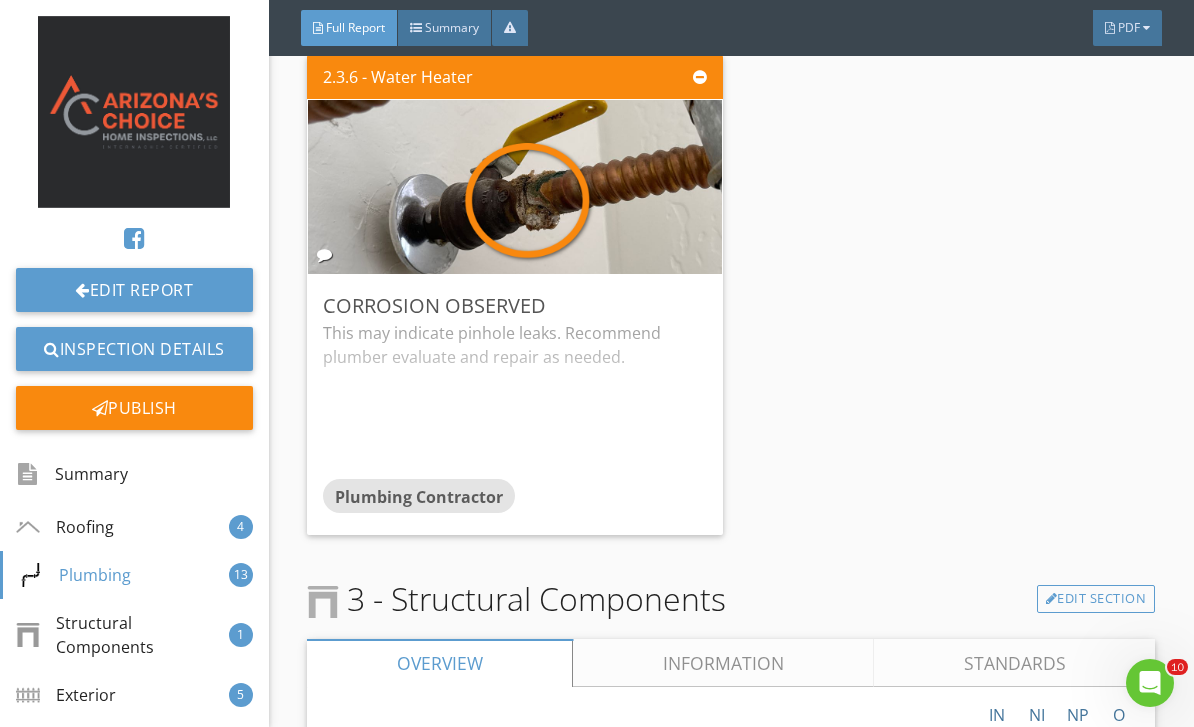 scroll, scrollTop: 5289, scrollLeft: 0, axis: vertical 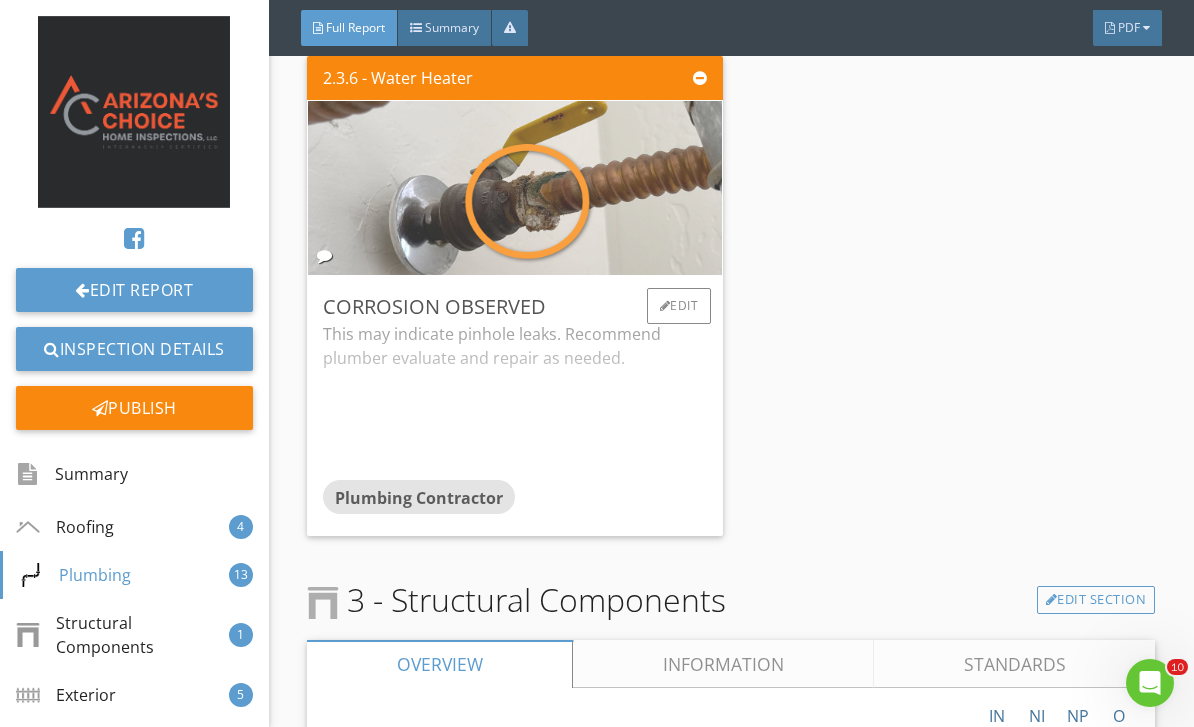 click at bounding box center (515, 188) 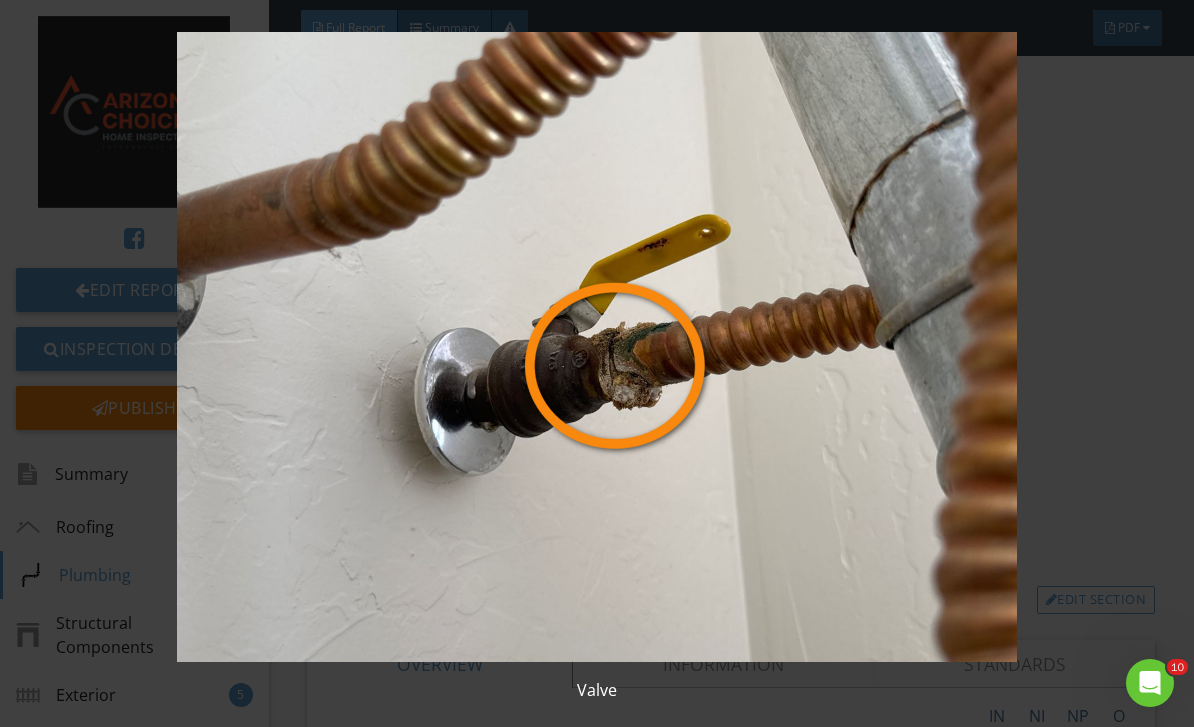 click at bounding box center (597, 347) 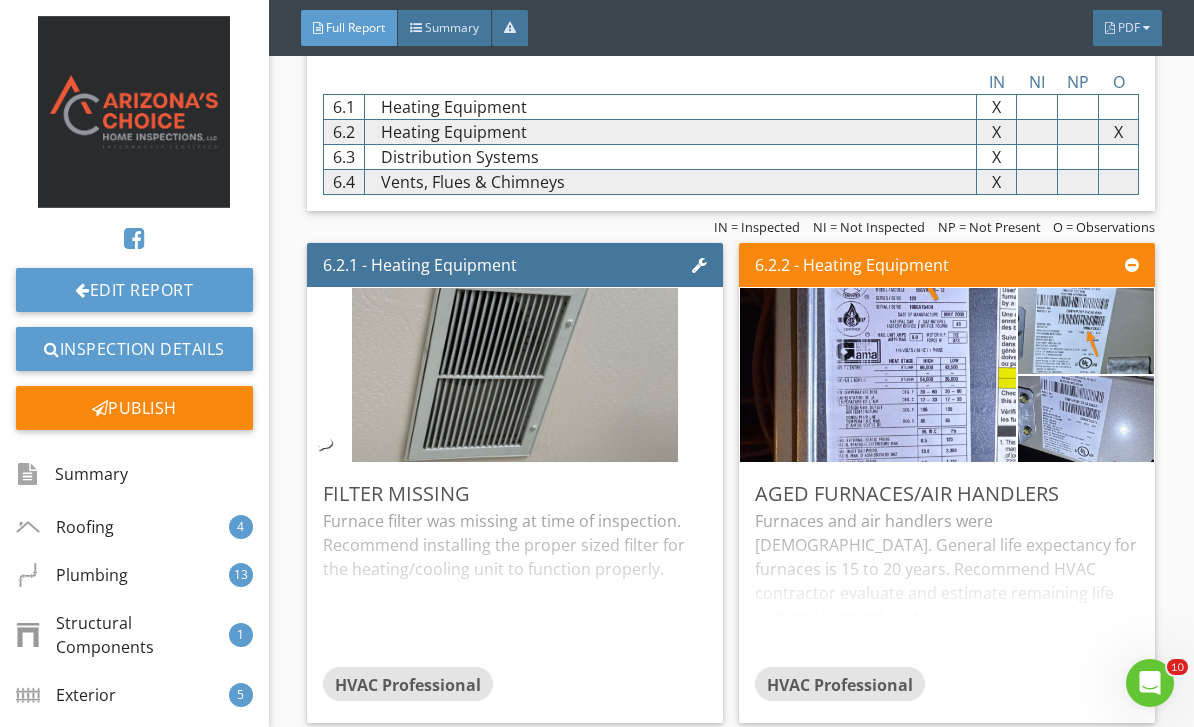 scroll, scrollTop: 9095, scrollLeft: 0, axis: vertical 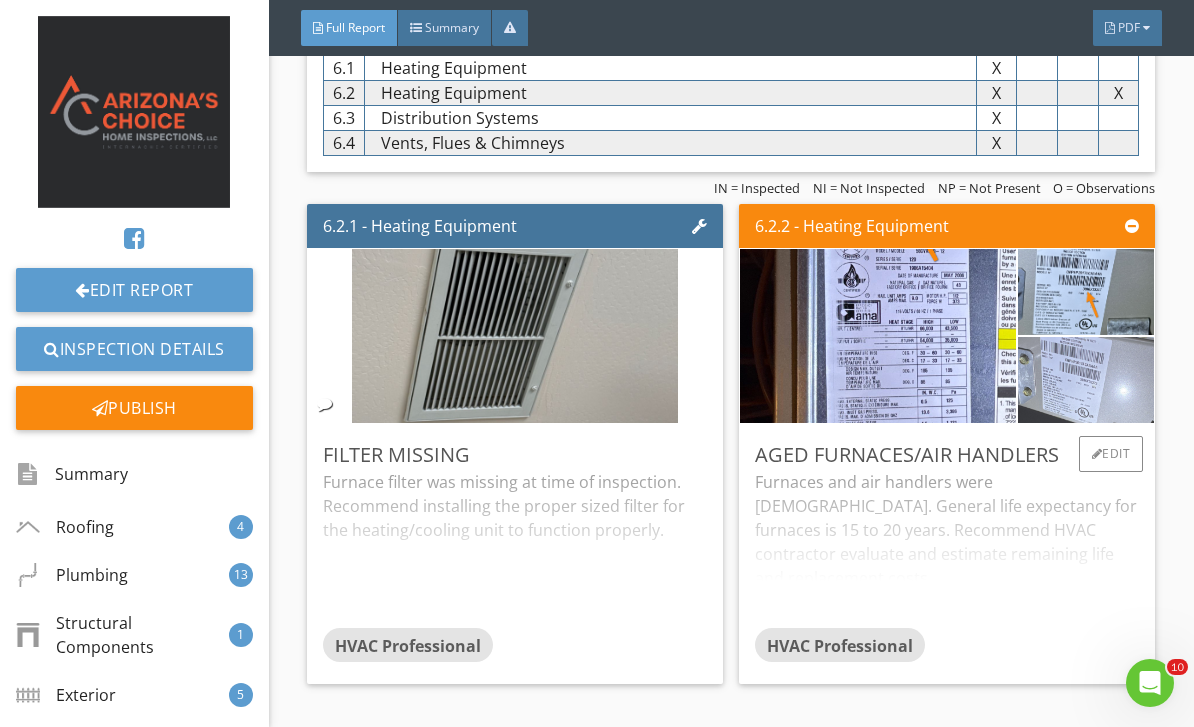 click at bounding box center [1086, 380] 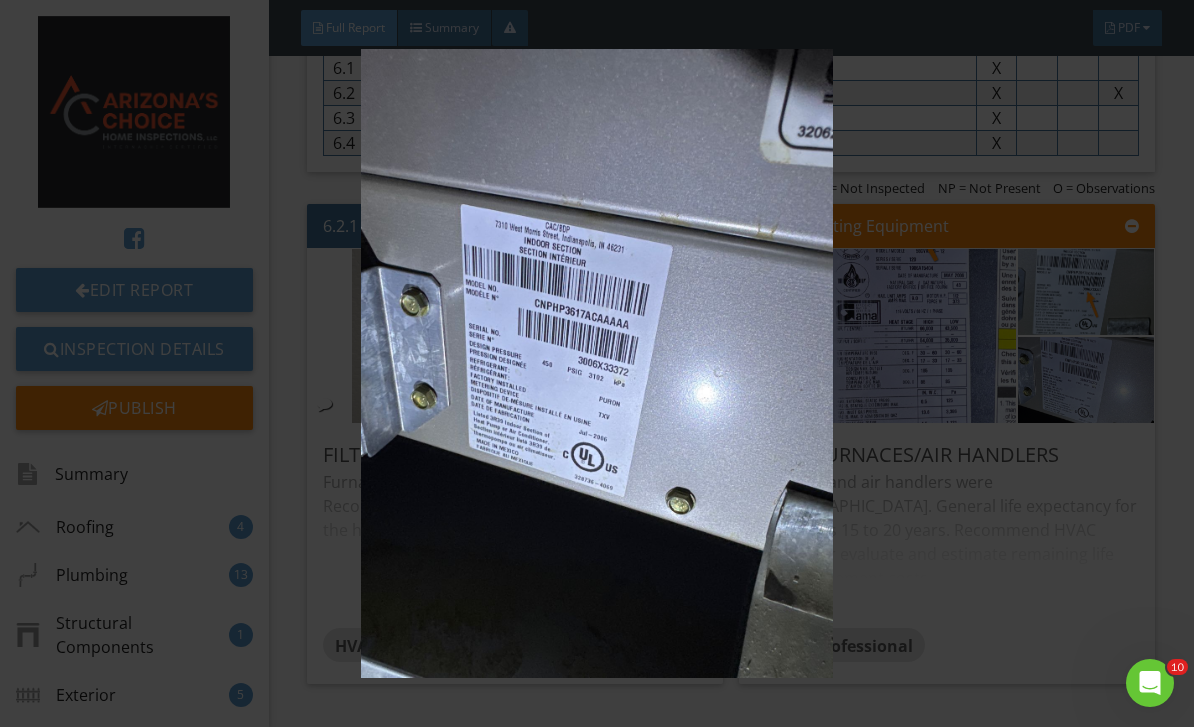click at bounding box center (597, 364) 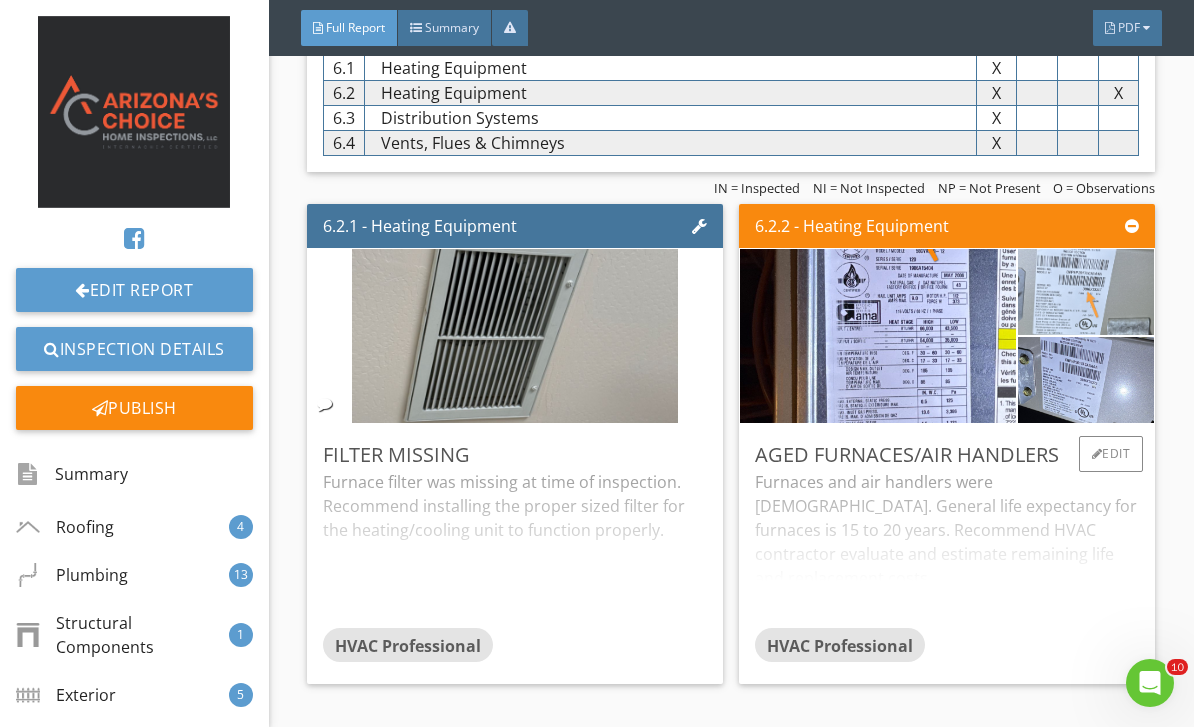 click at bounding box center (1086, 292) 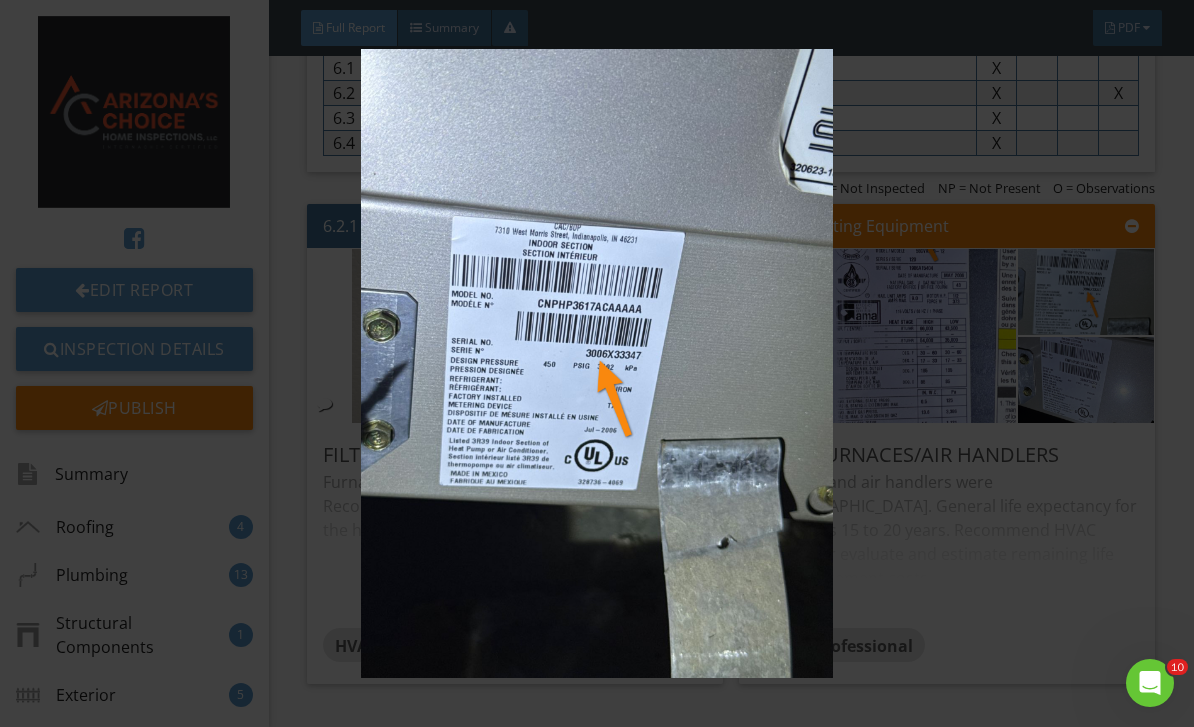click at bounding box center (597, 364) 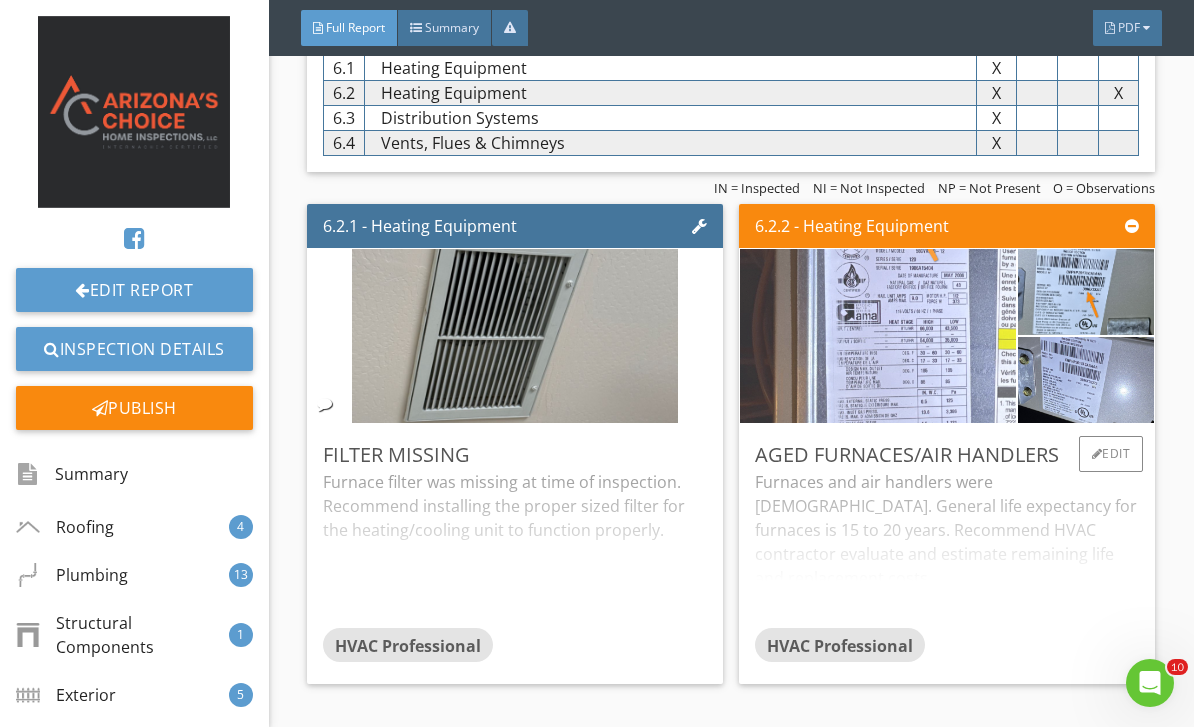 click at bounding box center (878, 336) 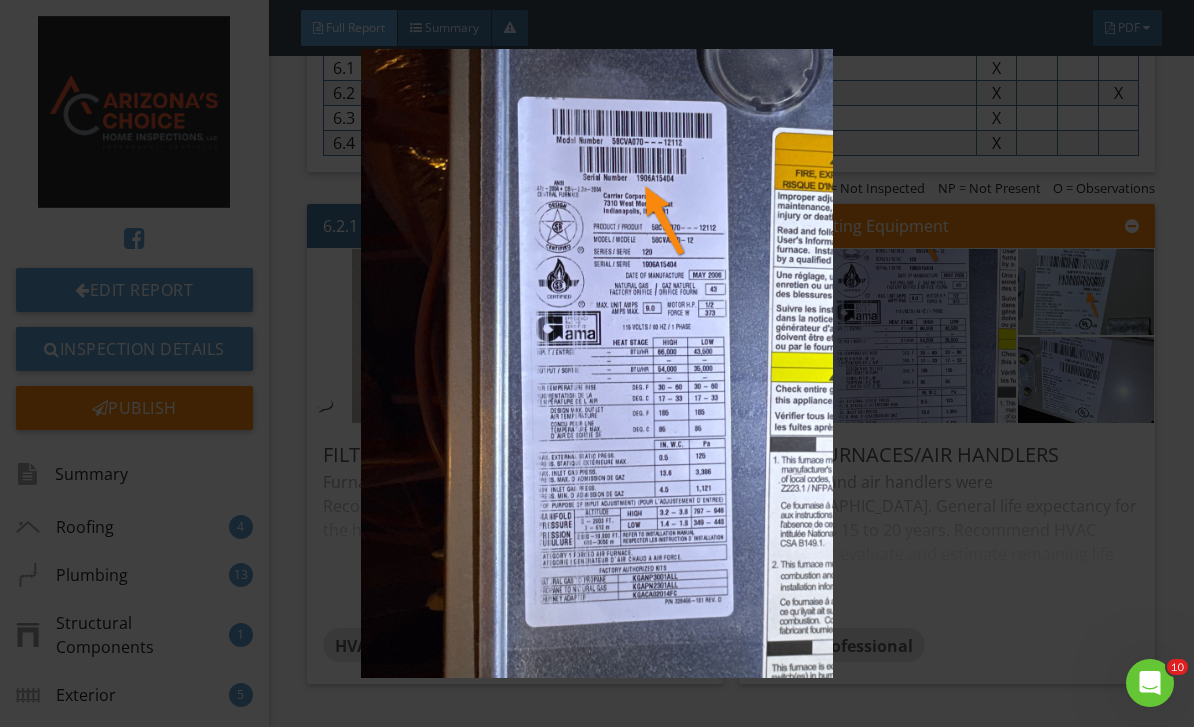 click at bounding box center (597, 364) 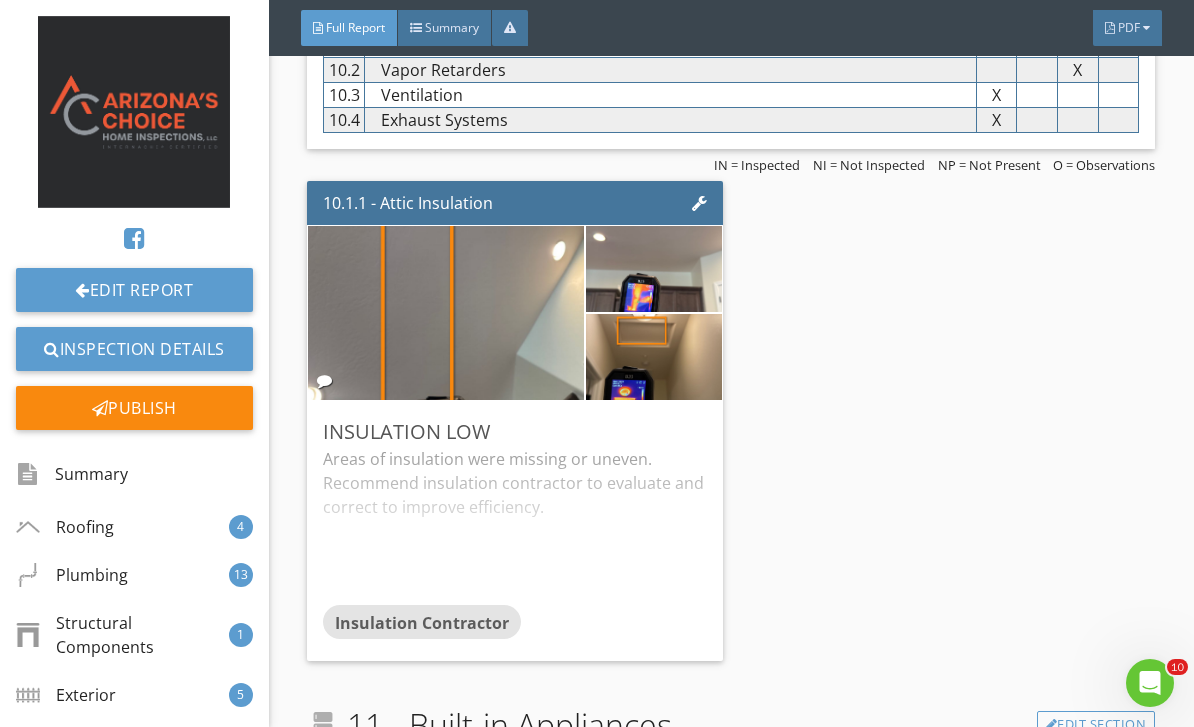 scroll, scrollTop: 15574, scrollLeft: 0, axis: vertical 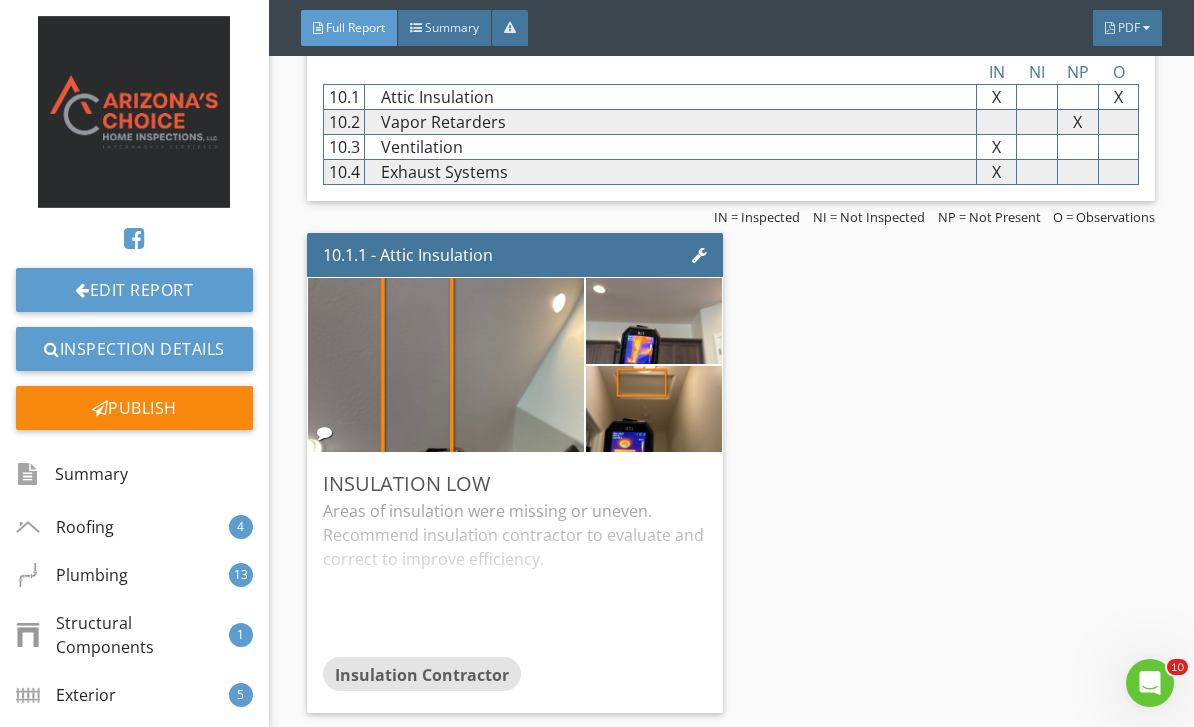 click on "10.1.1 - Attic Insulation
Insulation low
Areas of insulation were missing or uneven. Recommend insulation contractor to evaluate and correct to improve efficiency.   Insulation Contractor
Edit" at bounding box center (731, 473) 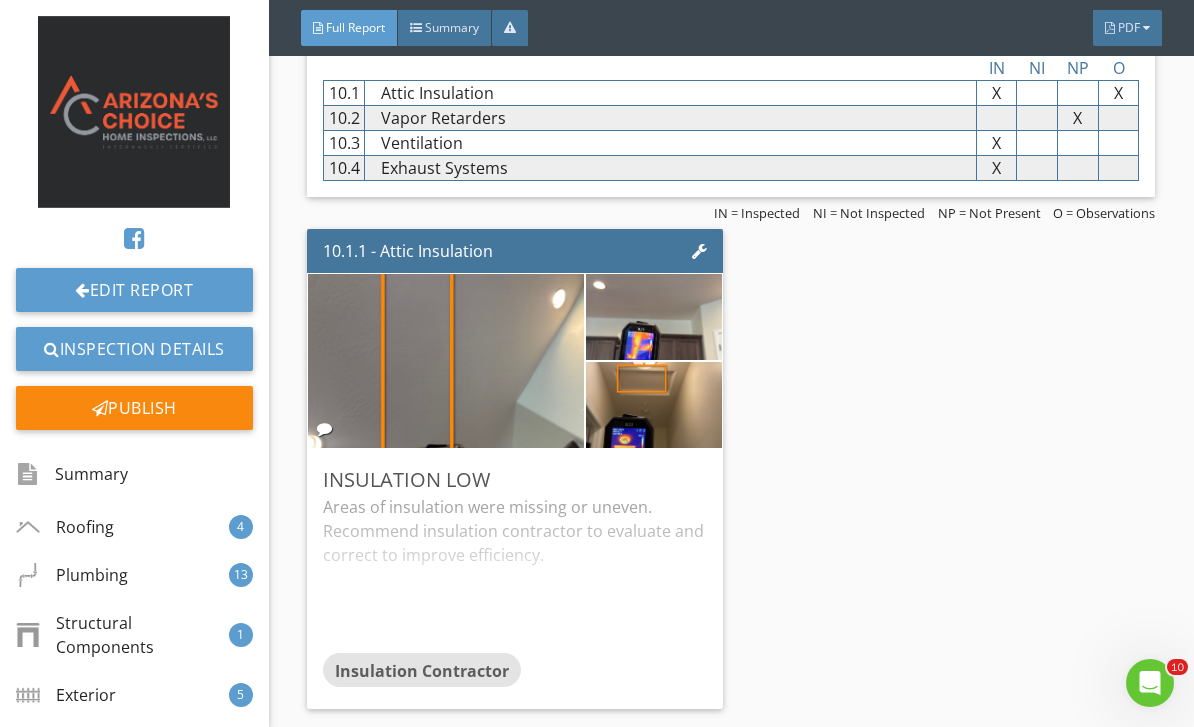 scroll, scrollTop: 15579, scrollLeft: 0, axis: vertical 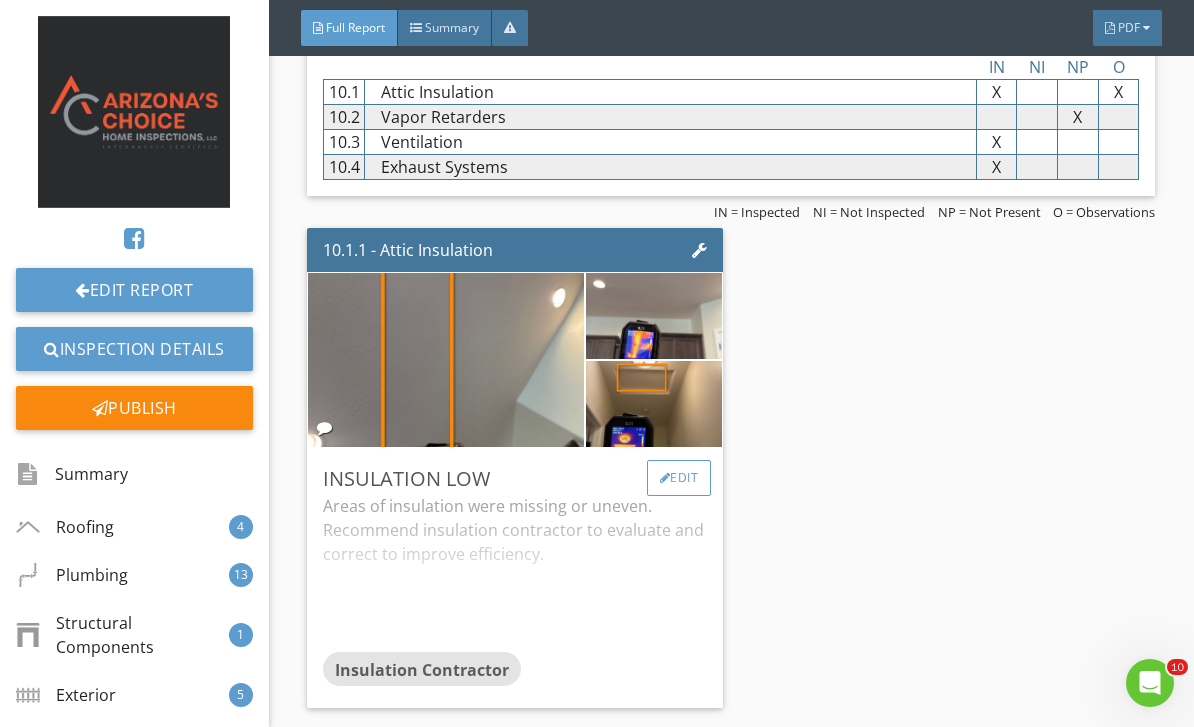 click on "Edit" at bounding box center [679, 478] 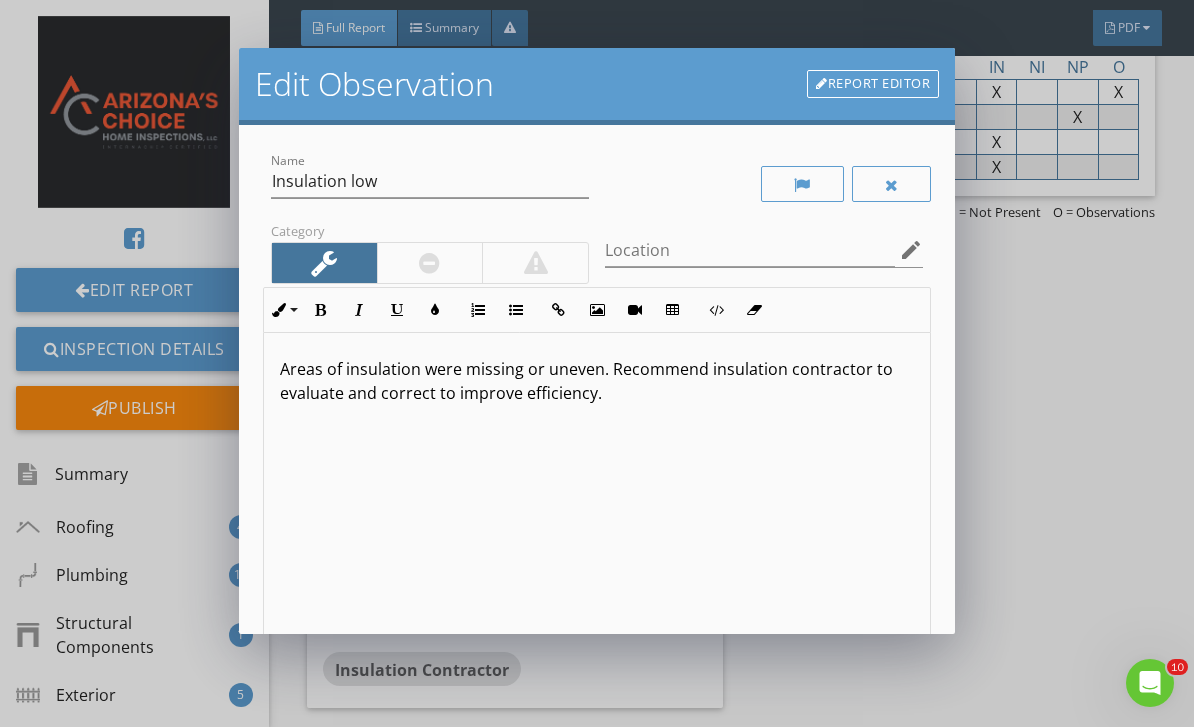 click on "Name Insulation low" at bounding box center (430, 185) 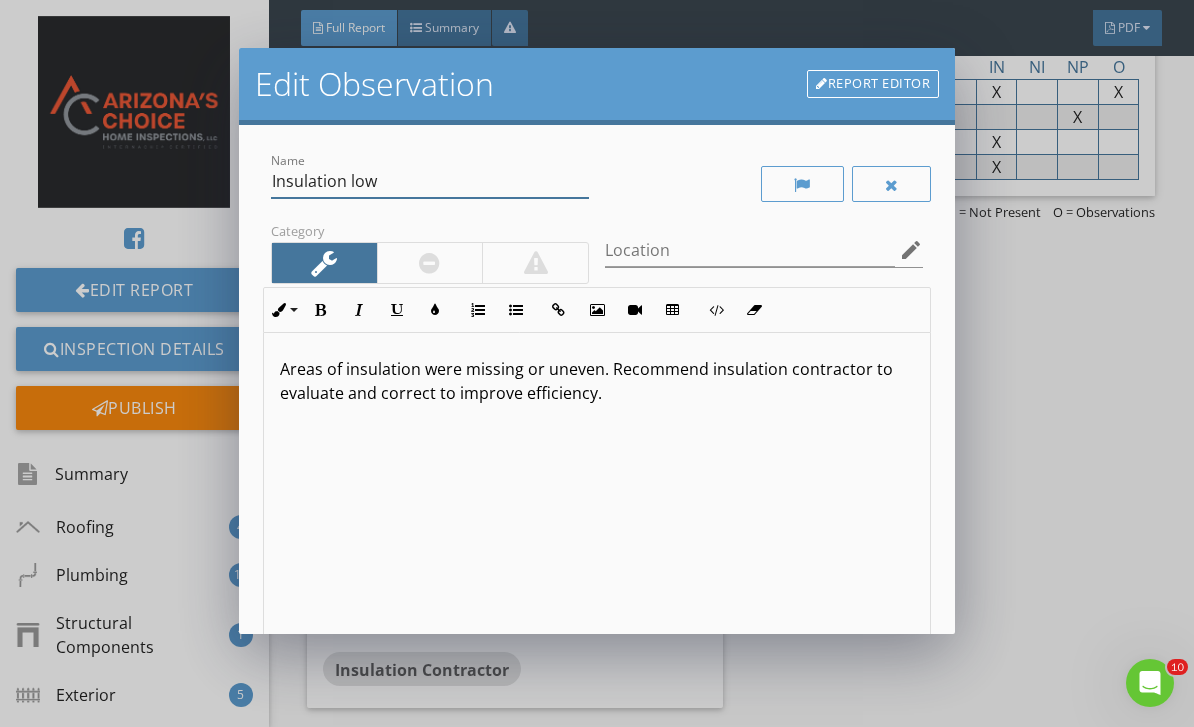click on "Insulation low" at bounding box center [430, 181] 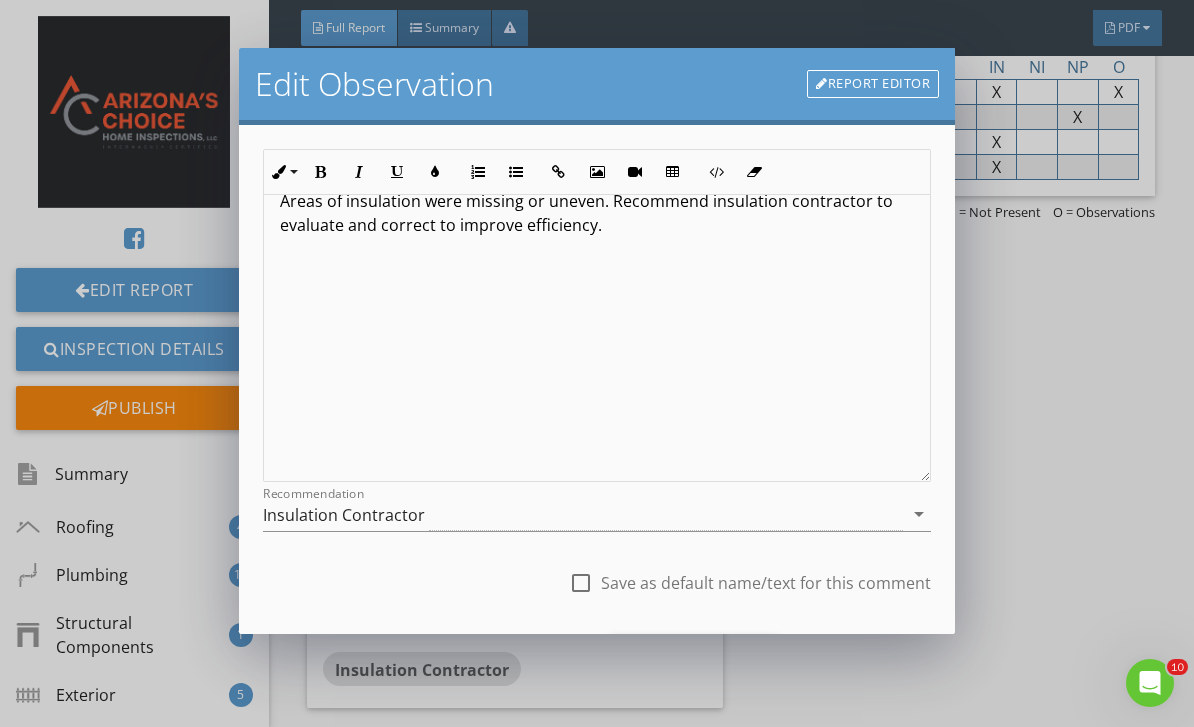 scroll, scrollTop: 170, scrollLeft: 0, axis: vertical 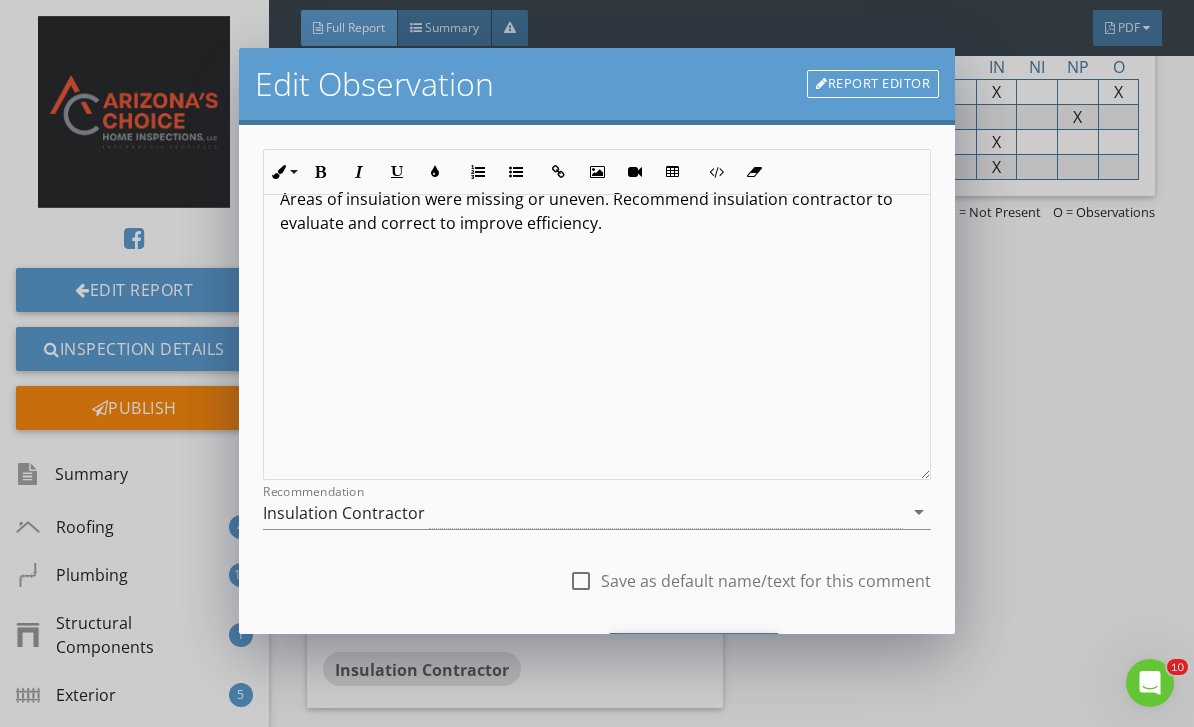 type on "Insulation gaps" 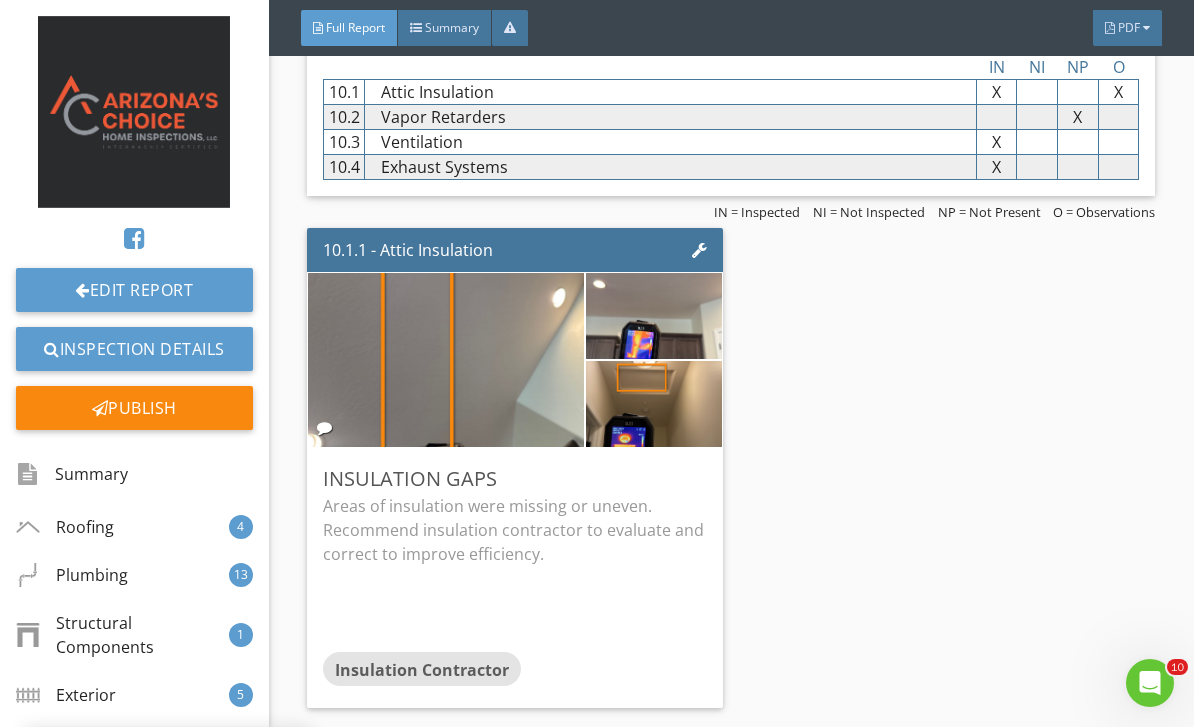 scroll, scrollTop: 0, scrollLeft: 0, axis: both 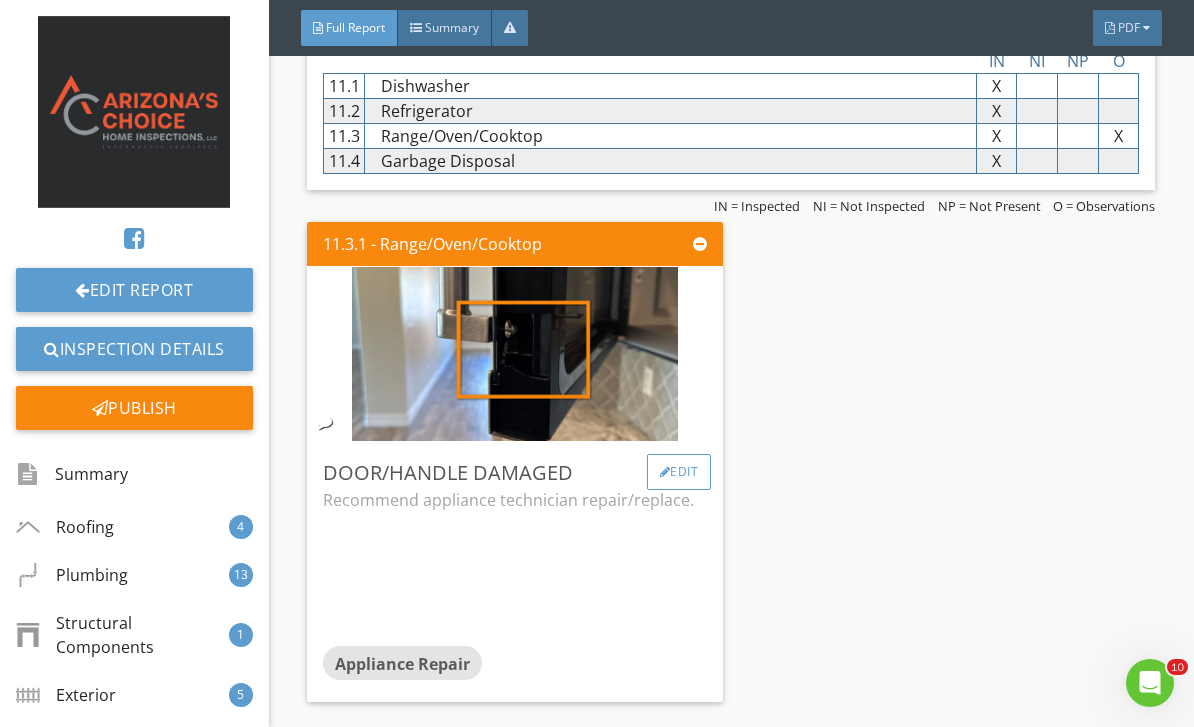 click on "Edit" at bounding box center (679, 472) 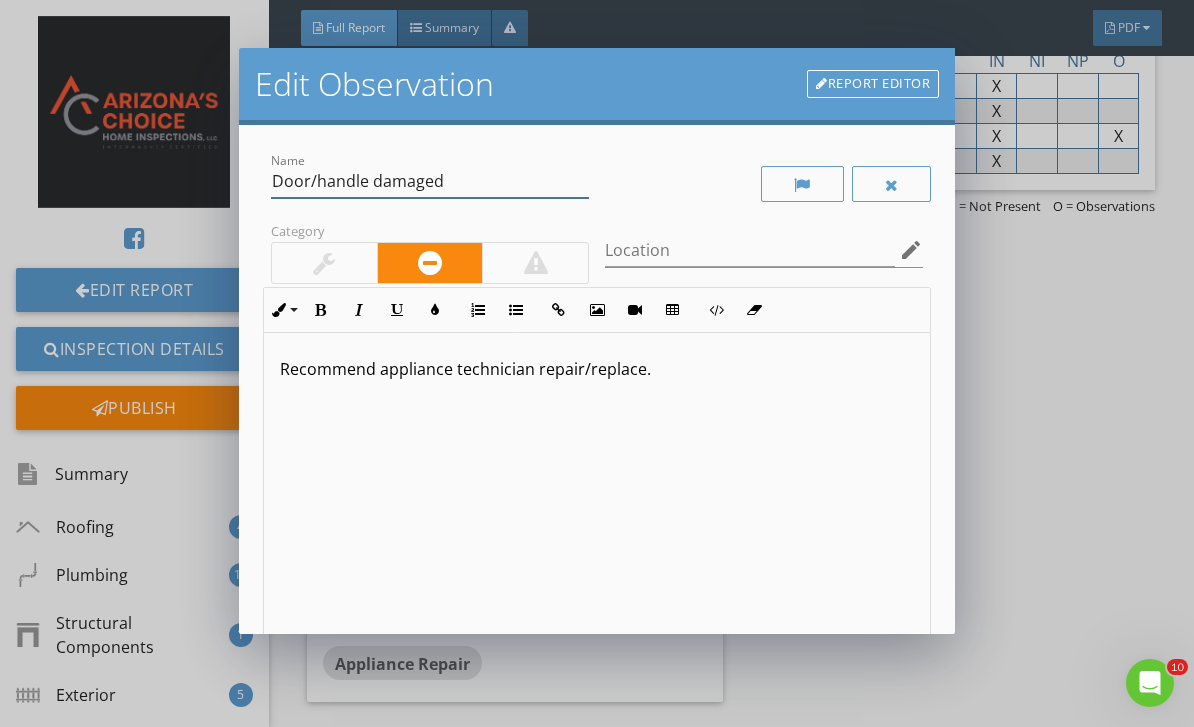 click on "Door/handle damaged" at bounding box center [430, 181] 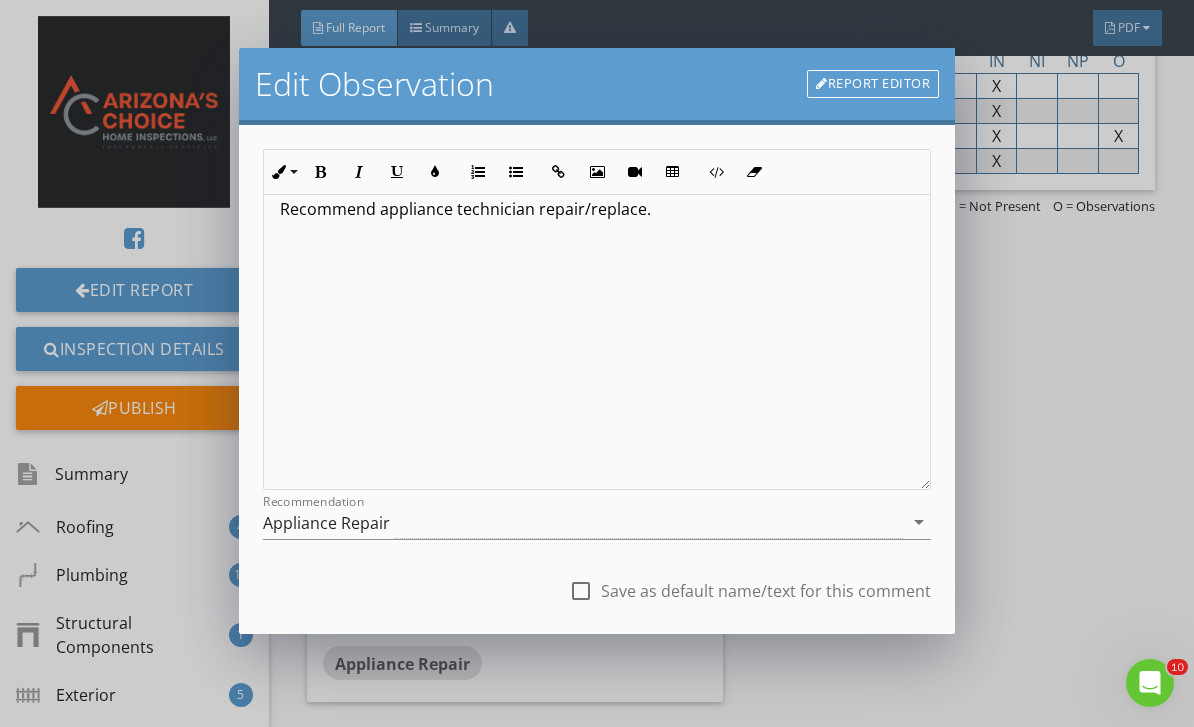 scroll, scrollTop: 190, scrollLeft: 0, axis: vertical 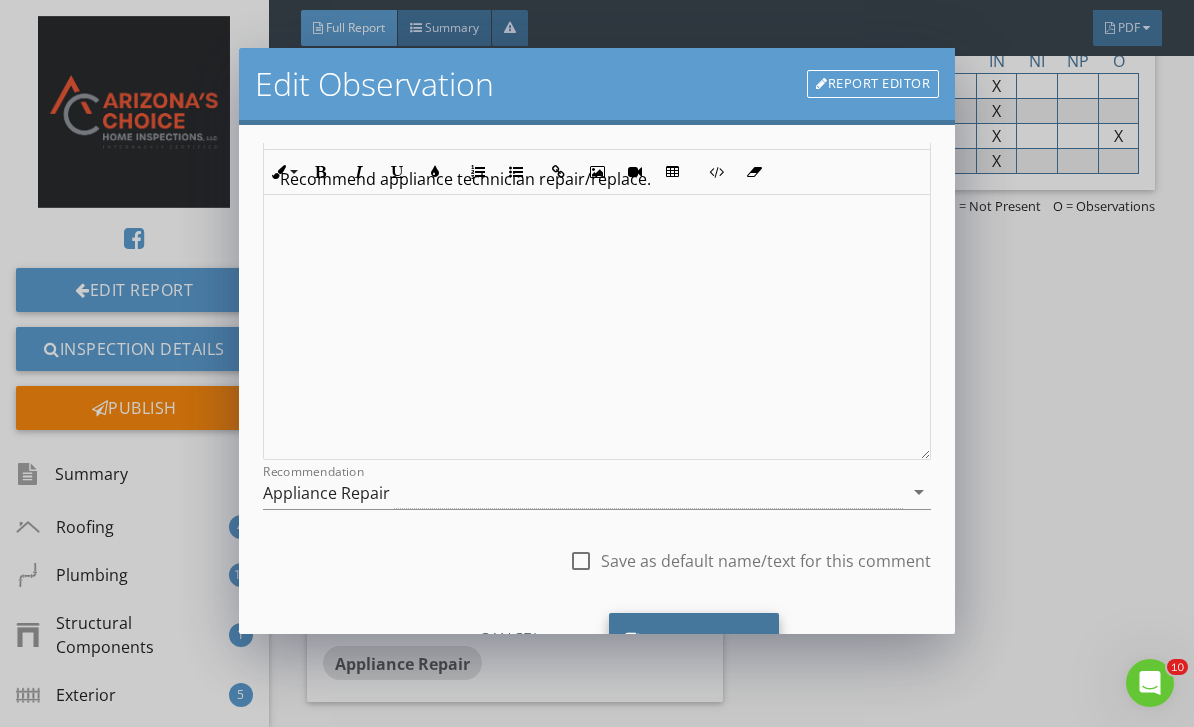 type on "Microwave Door damaged" 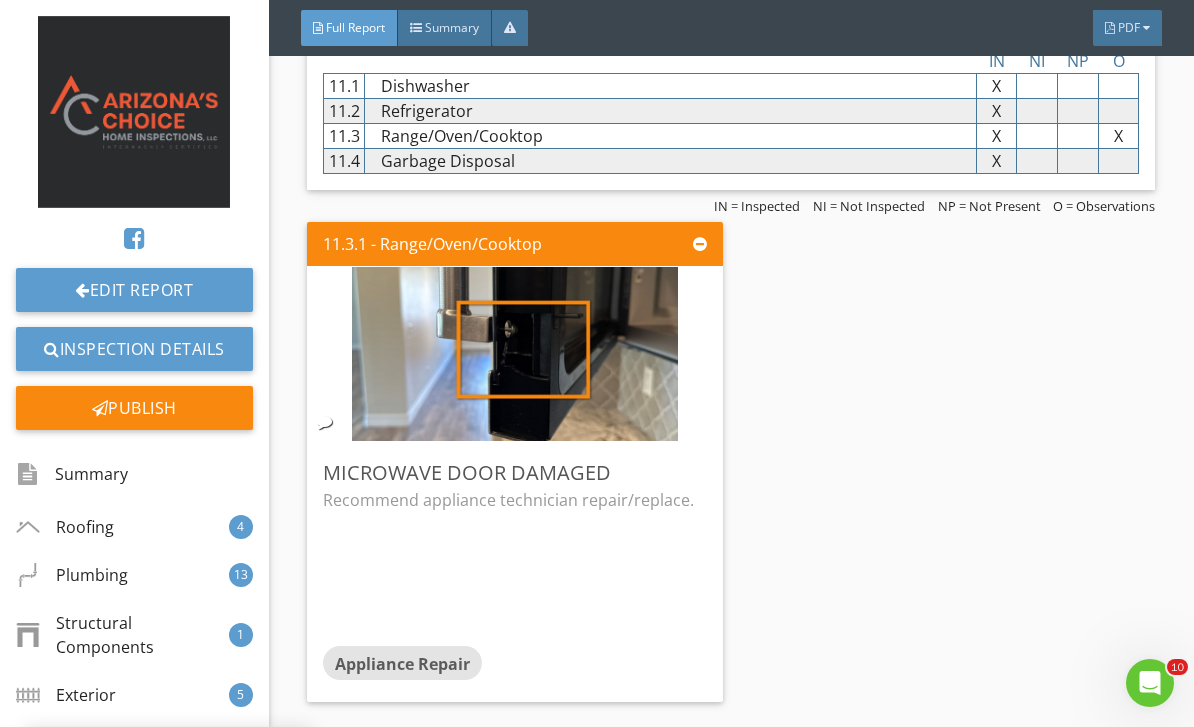 scroll, scrollTop: 0, scrollLeft: 0, axis: both 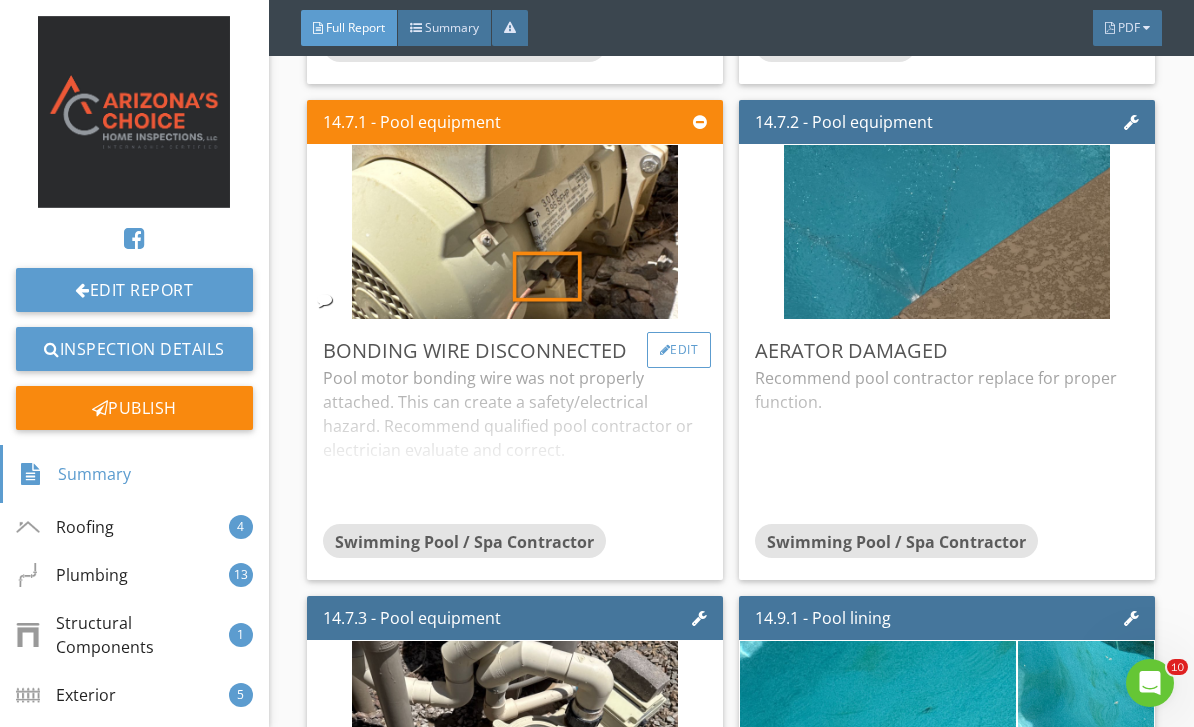 click on "Edit" at bounding box center [679, 350] 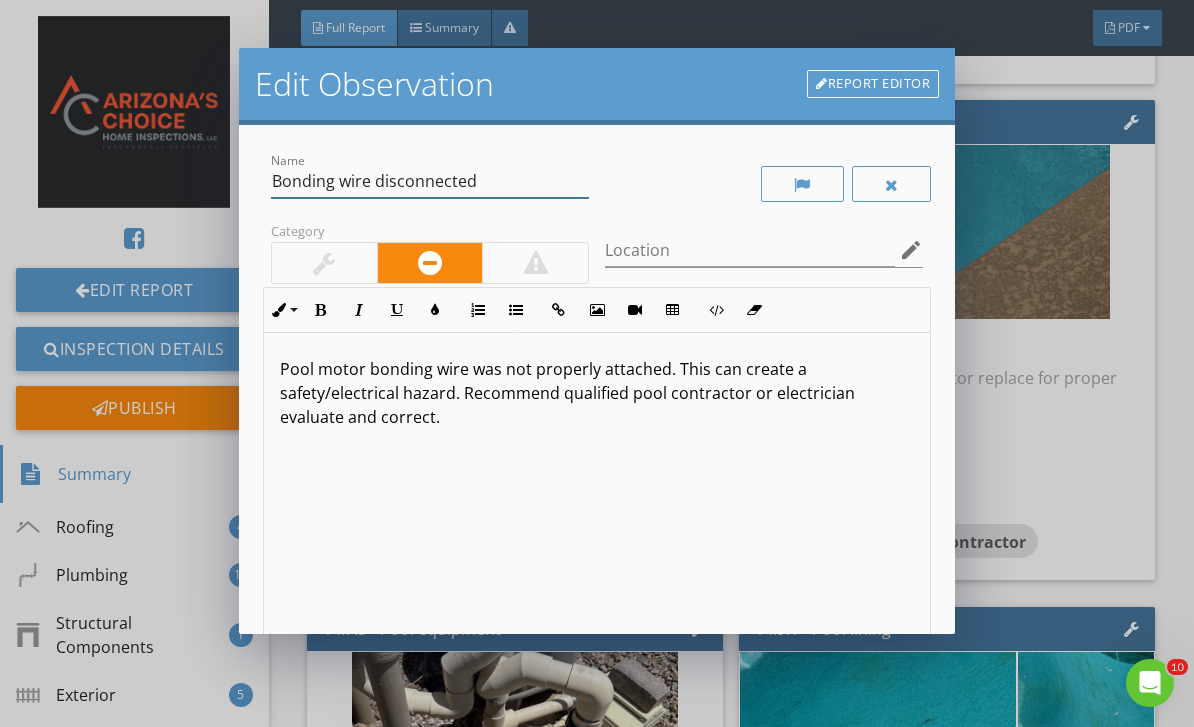 click on "Bonding wire disconnected" at bounding box center (430, 181) 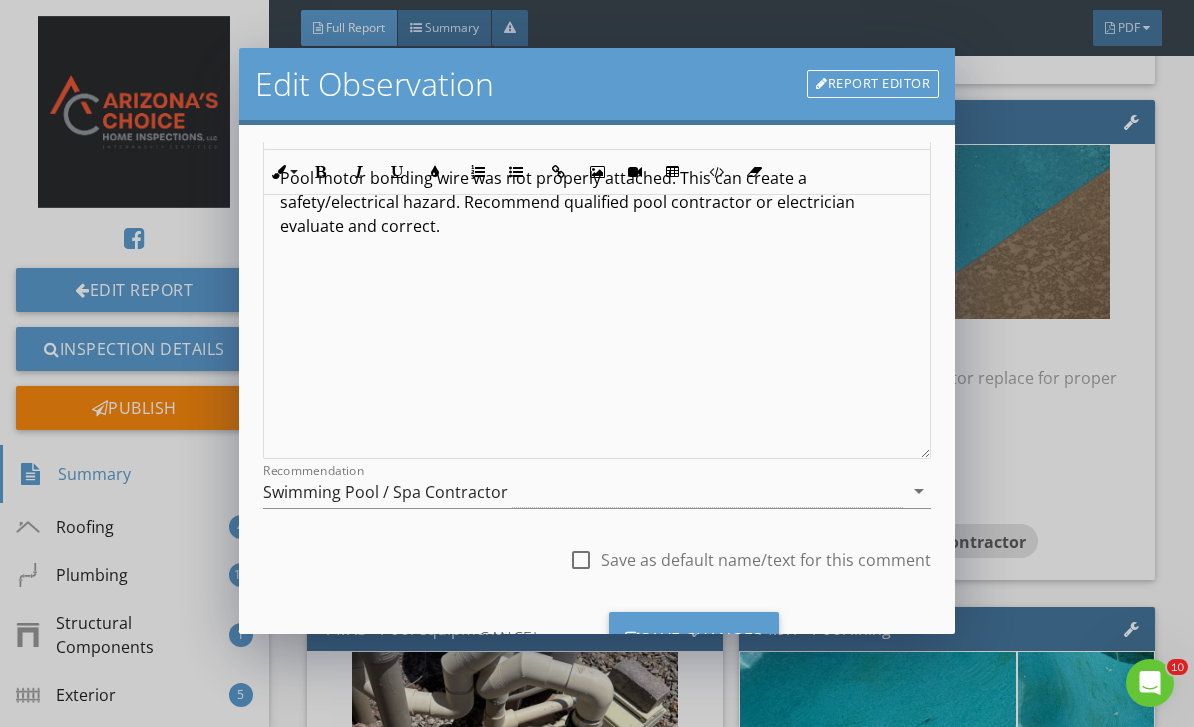 scroll, scrollTop: 201, scrollLeft: 0, axis: vertical 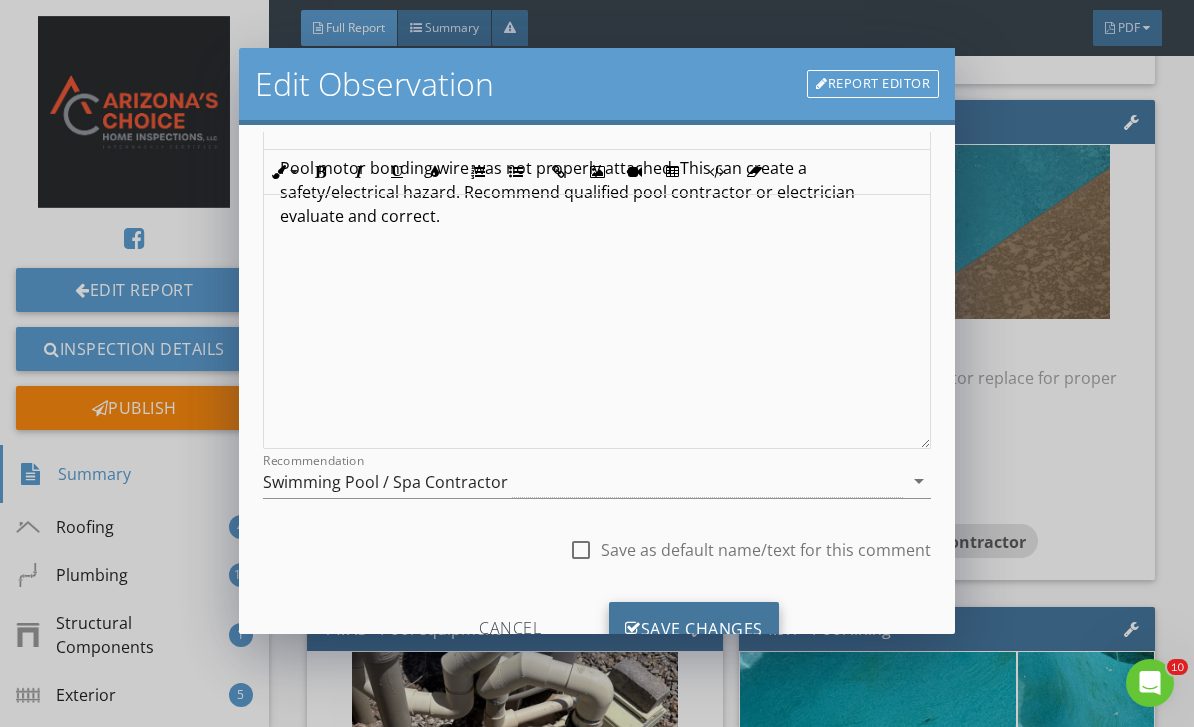 type on "Bonding wire loose" 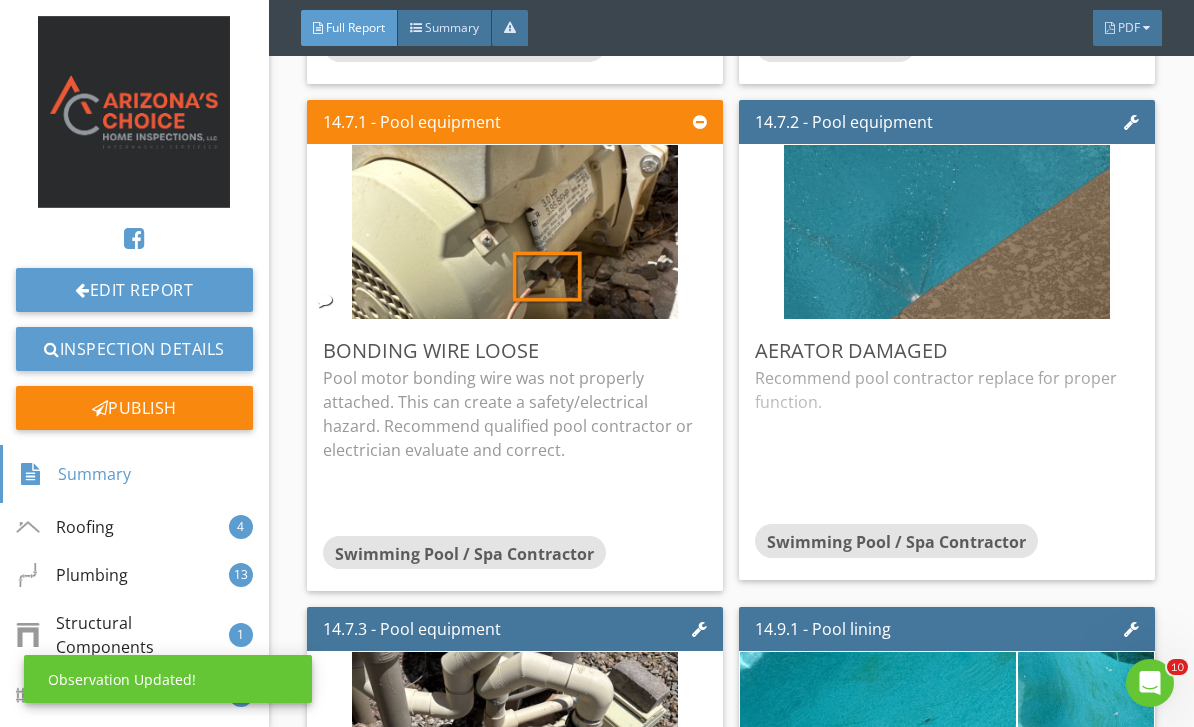 scroll, scrollTop: 0, scrollLeft: 0, axis: both 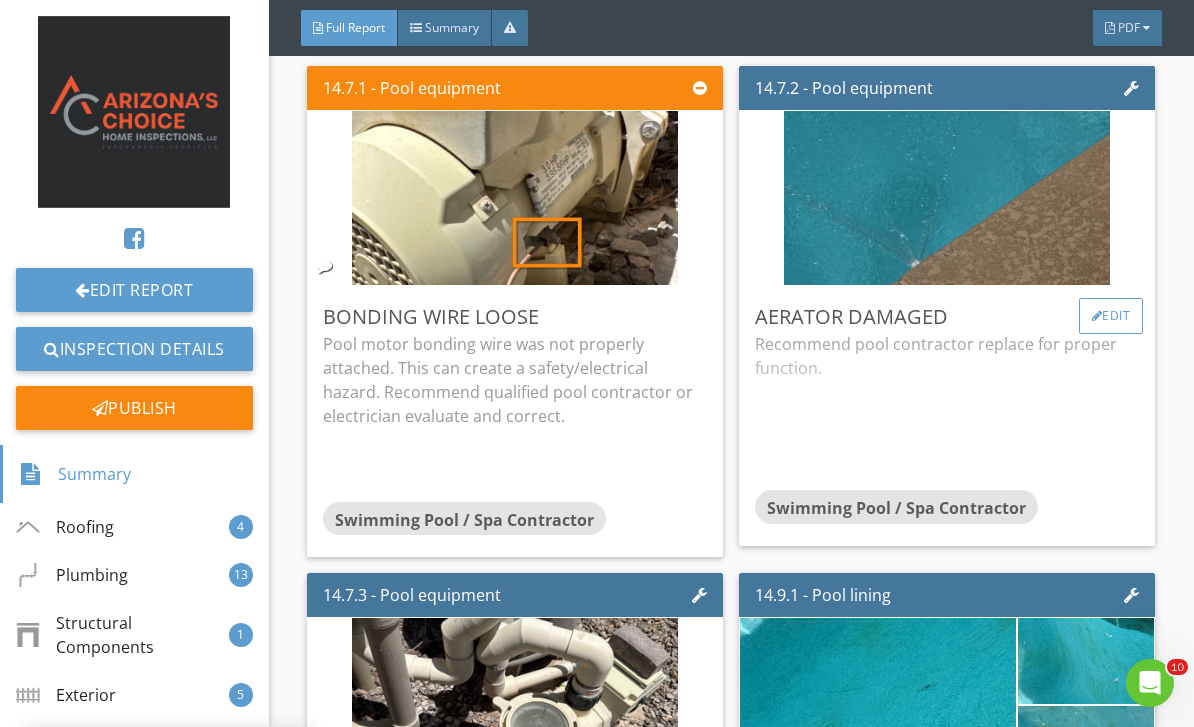 click on "Edit" at bounding box center (1111, 316) 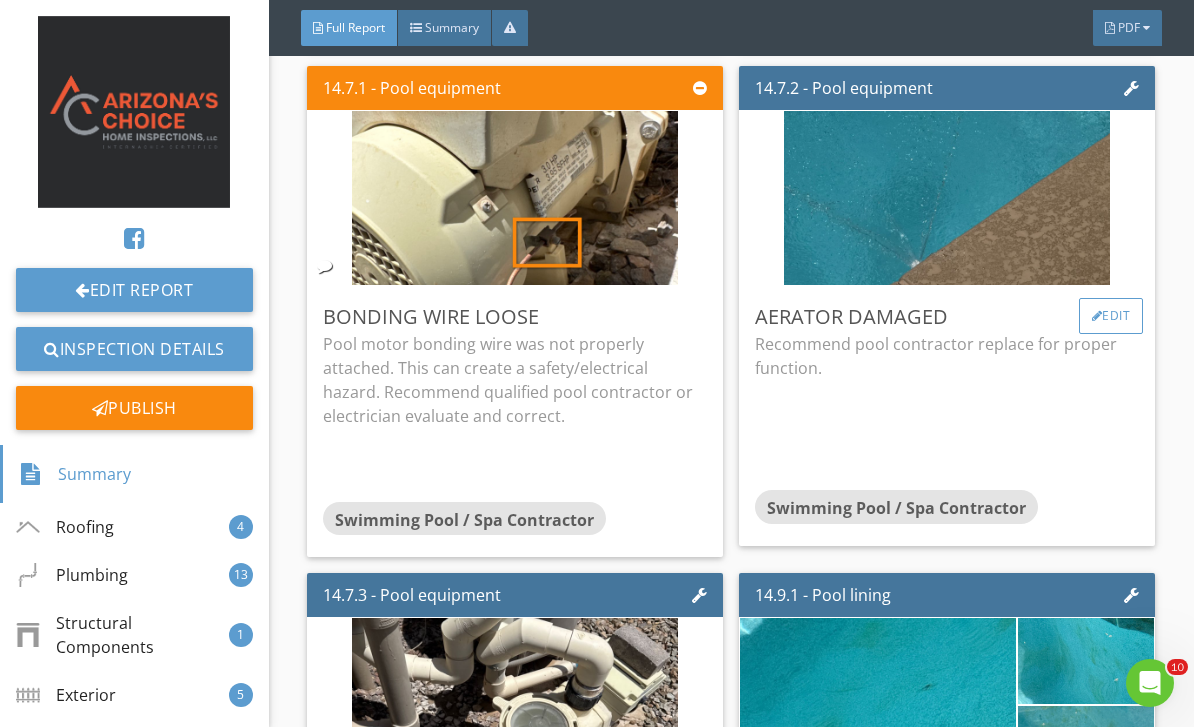 click on "Edit" at bounding box center (1111, 316) 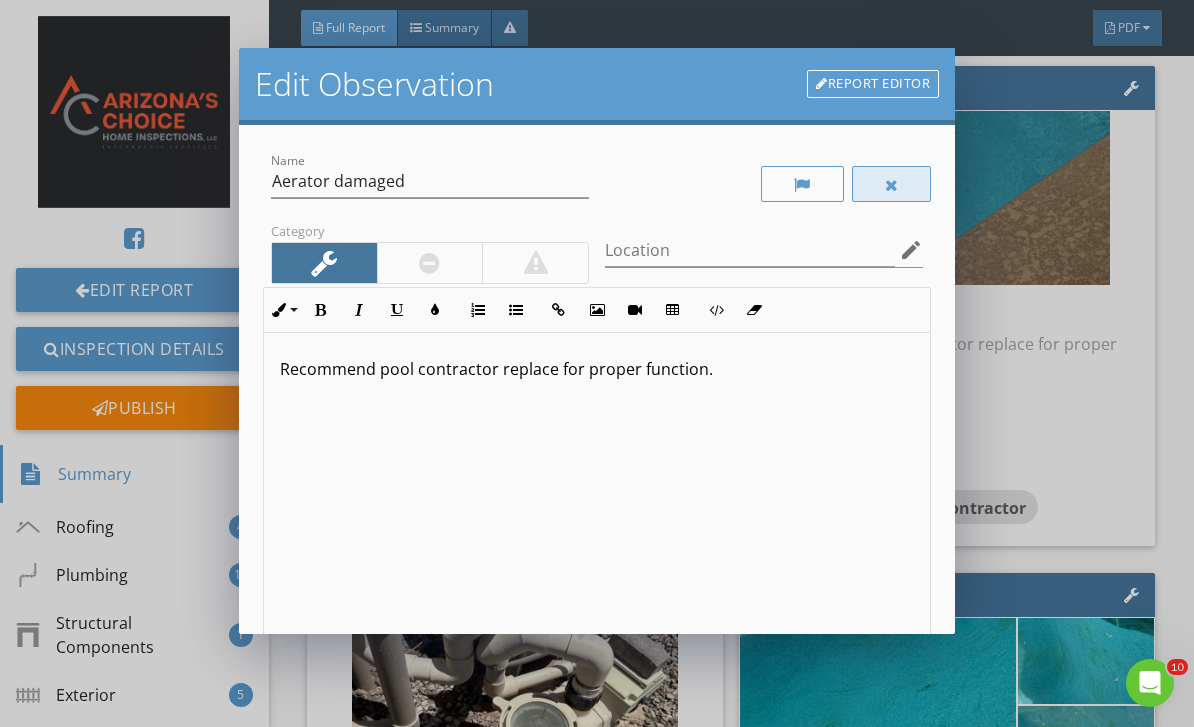 click at bounding box center (892, 184) 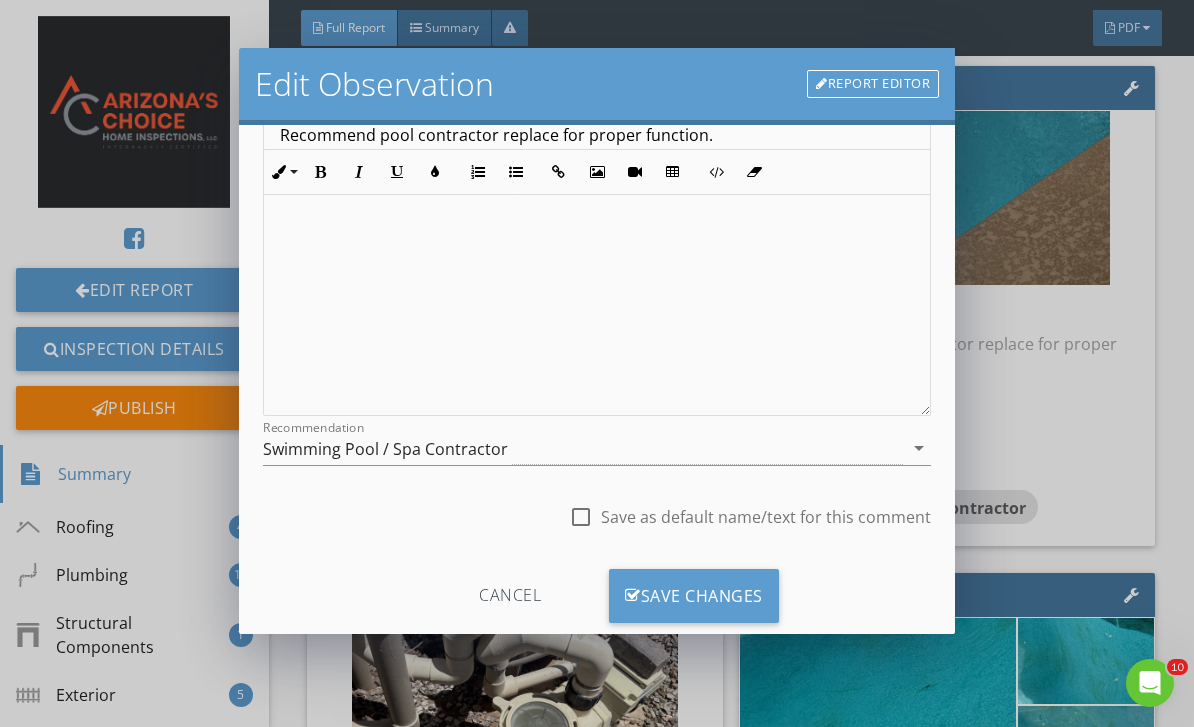 scroll, scrollTop: 233, scrollLeft: 0, axis: vertical 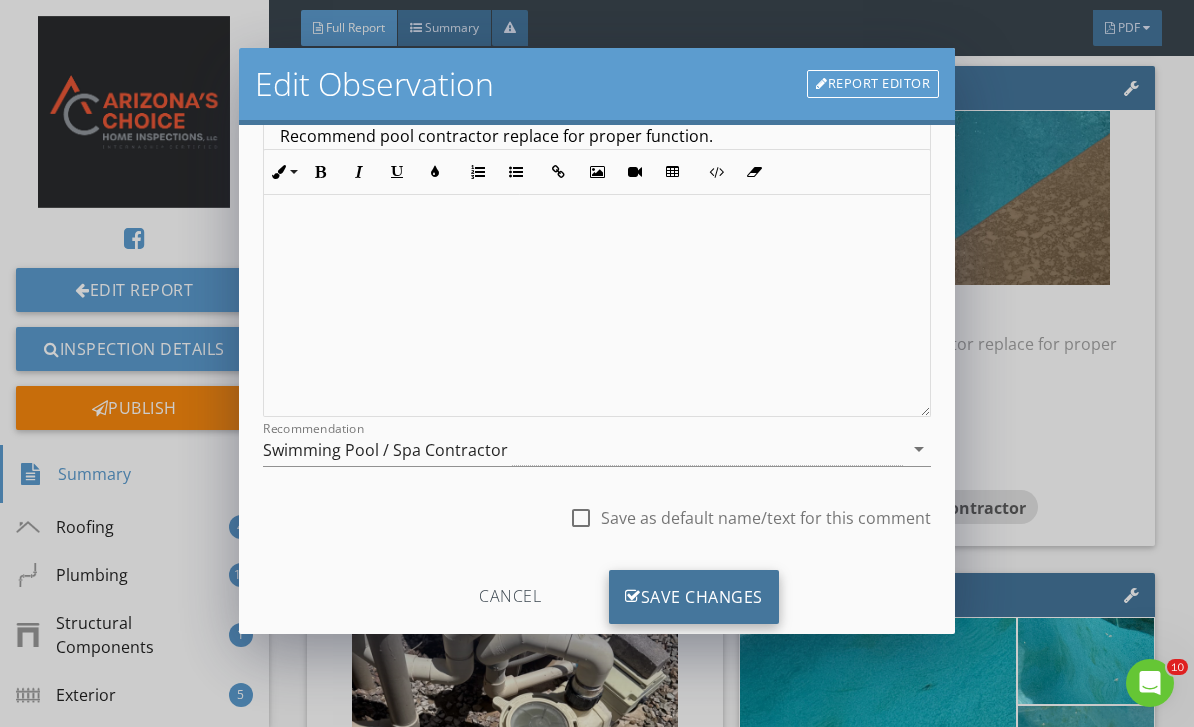 click on "Save Changes" at bounding box center [694, 597] 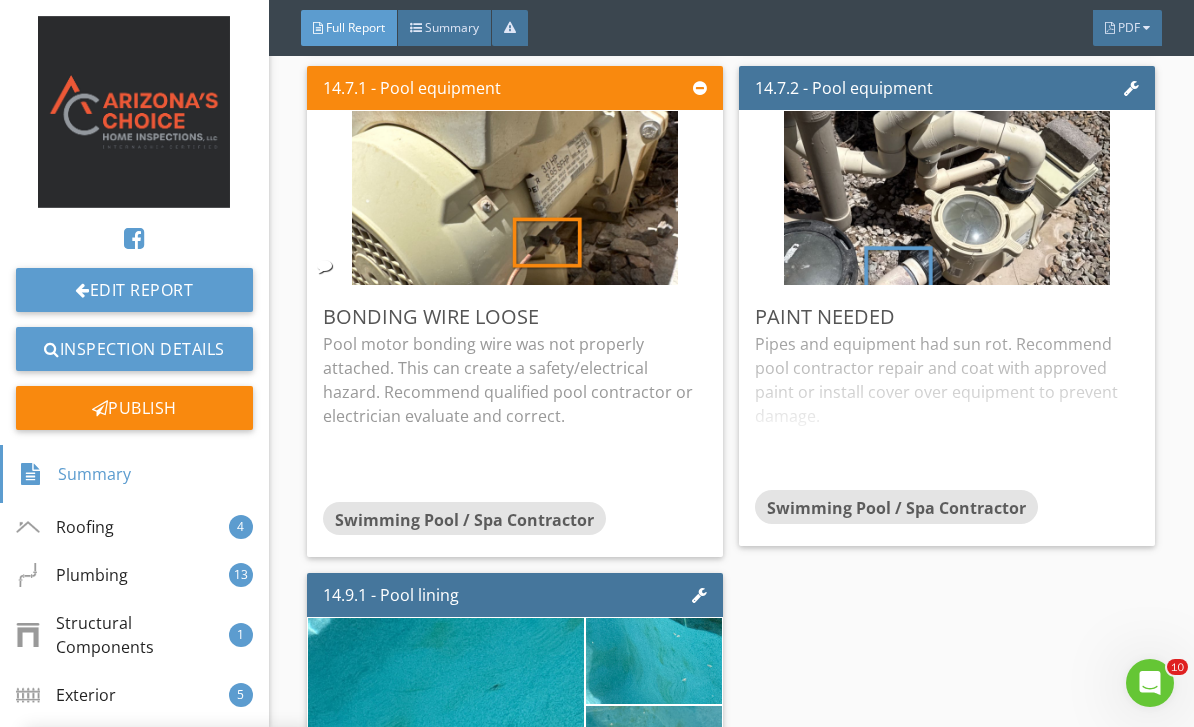 scroll, scrollTop: 0, scrollLeft: 0, axis: both 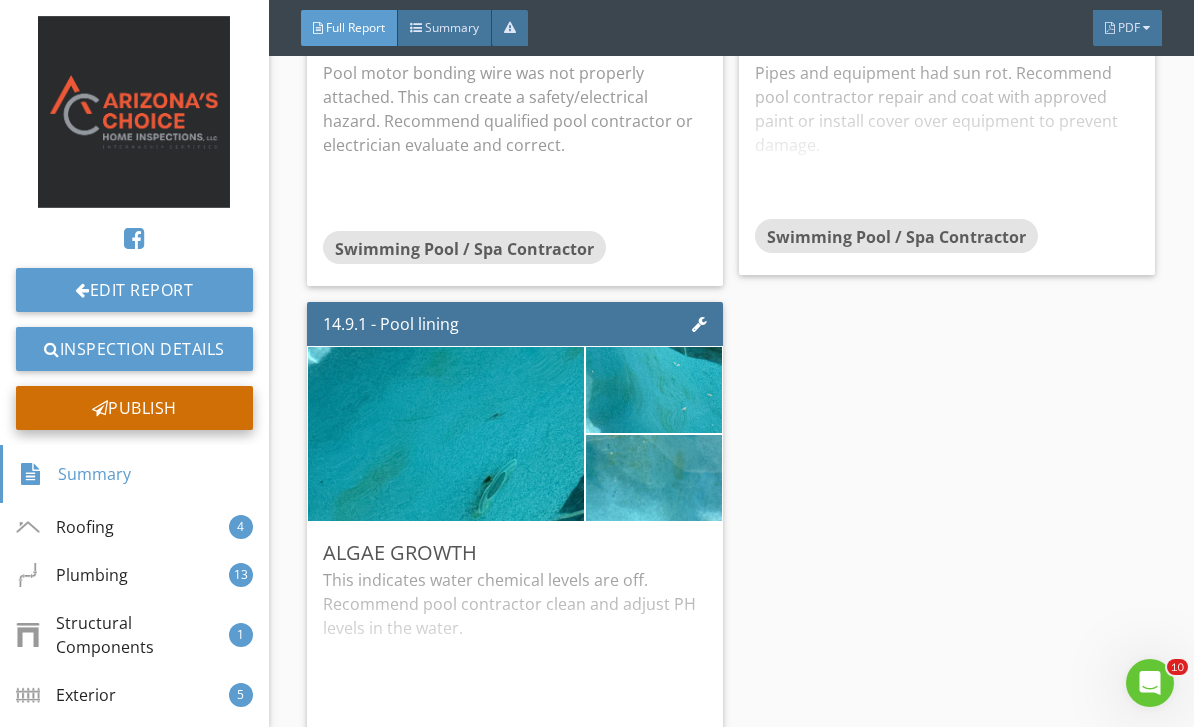 click on "Publish" at bounding box center (134, 408) 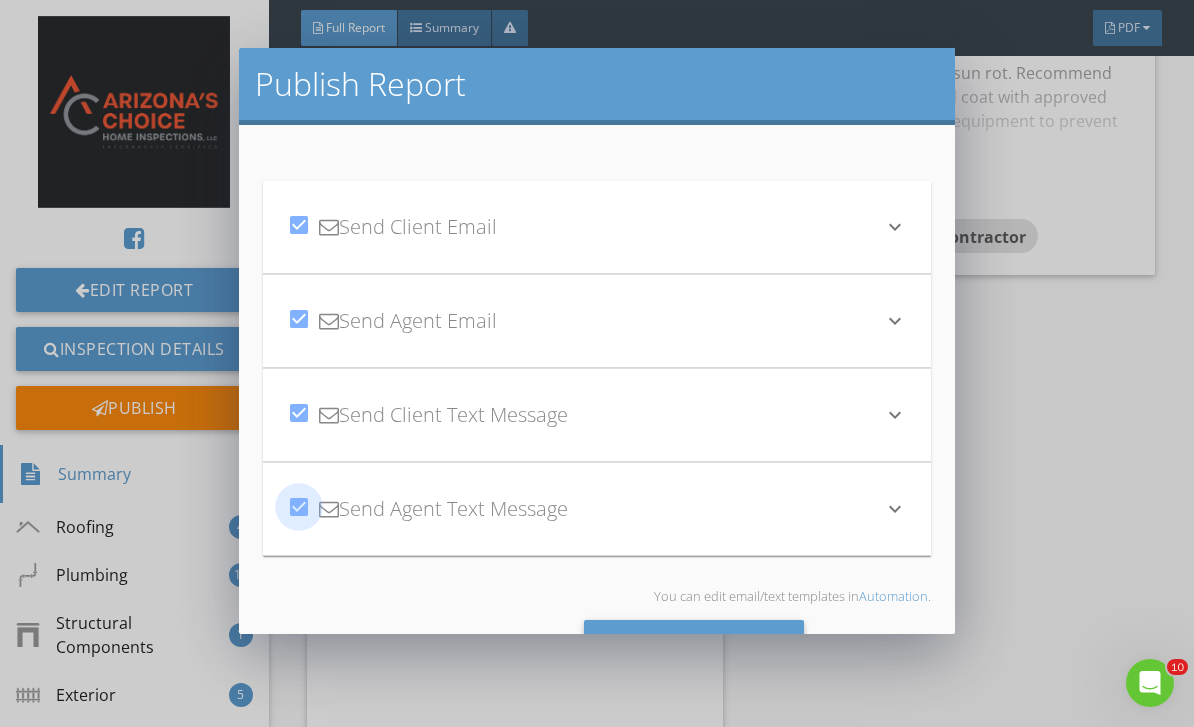 click at bounding box center [299, 507] 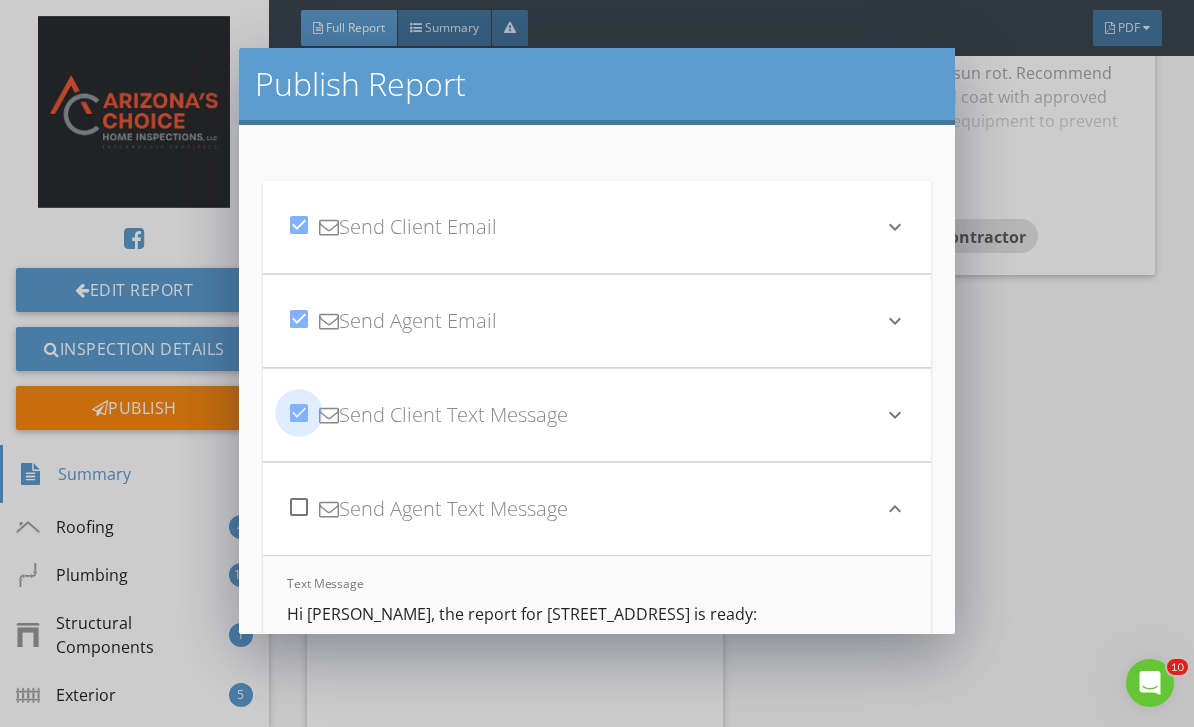 click at bounding box center (299, 413) 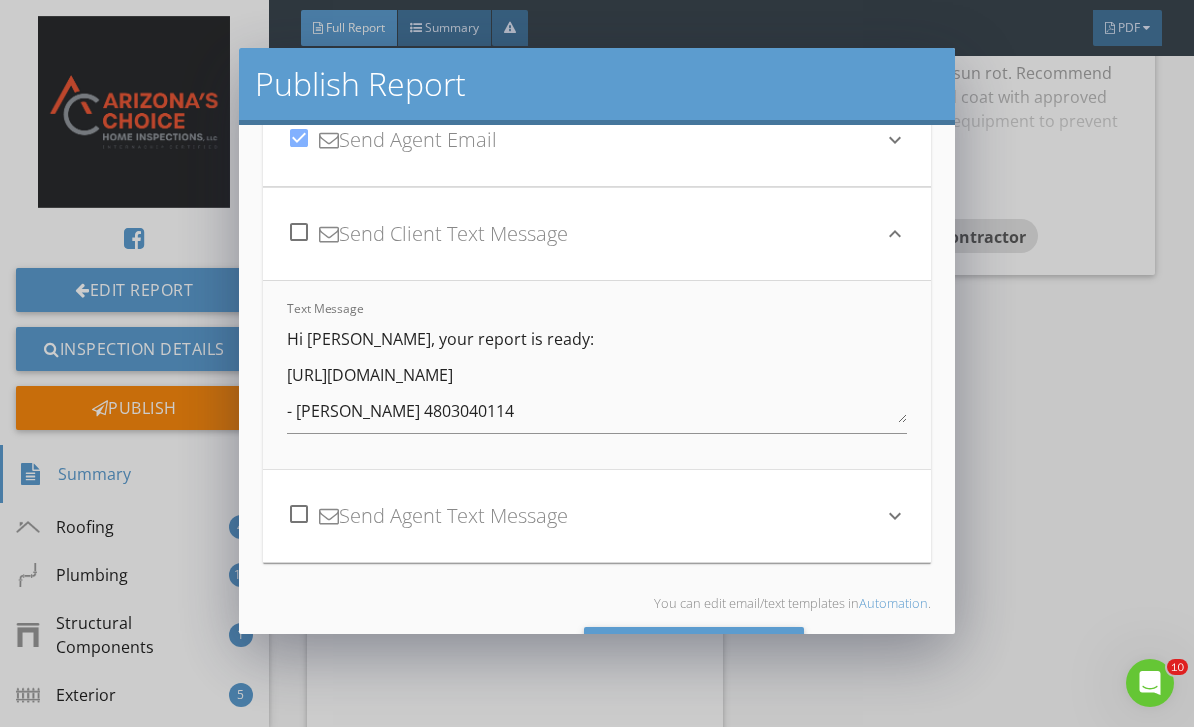 scroll, scrollTop: 184, scrollLeft: 0, axis: vertical 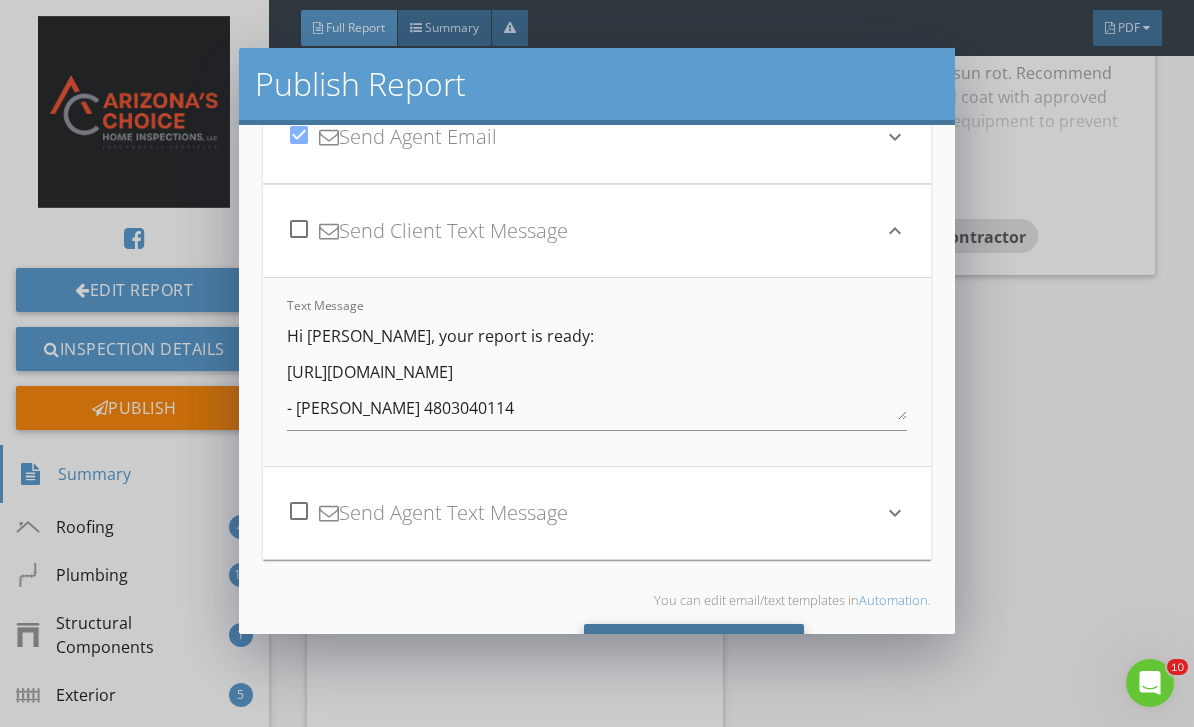 click on "Send All" at bounding box center [694, 651] 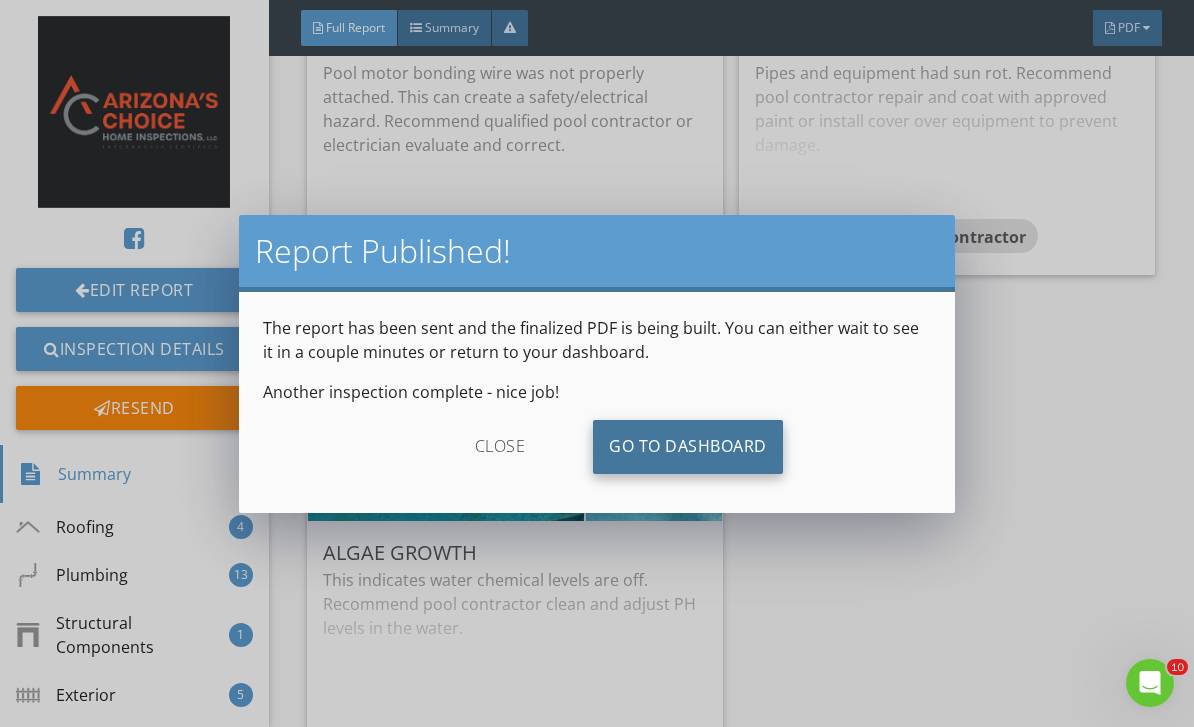 click on "Go To Dashboard" at bounding box center (688, 447) 